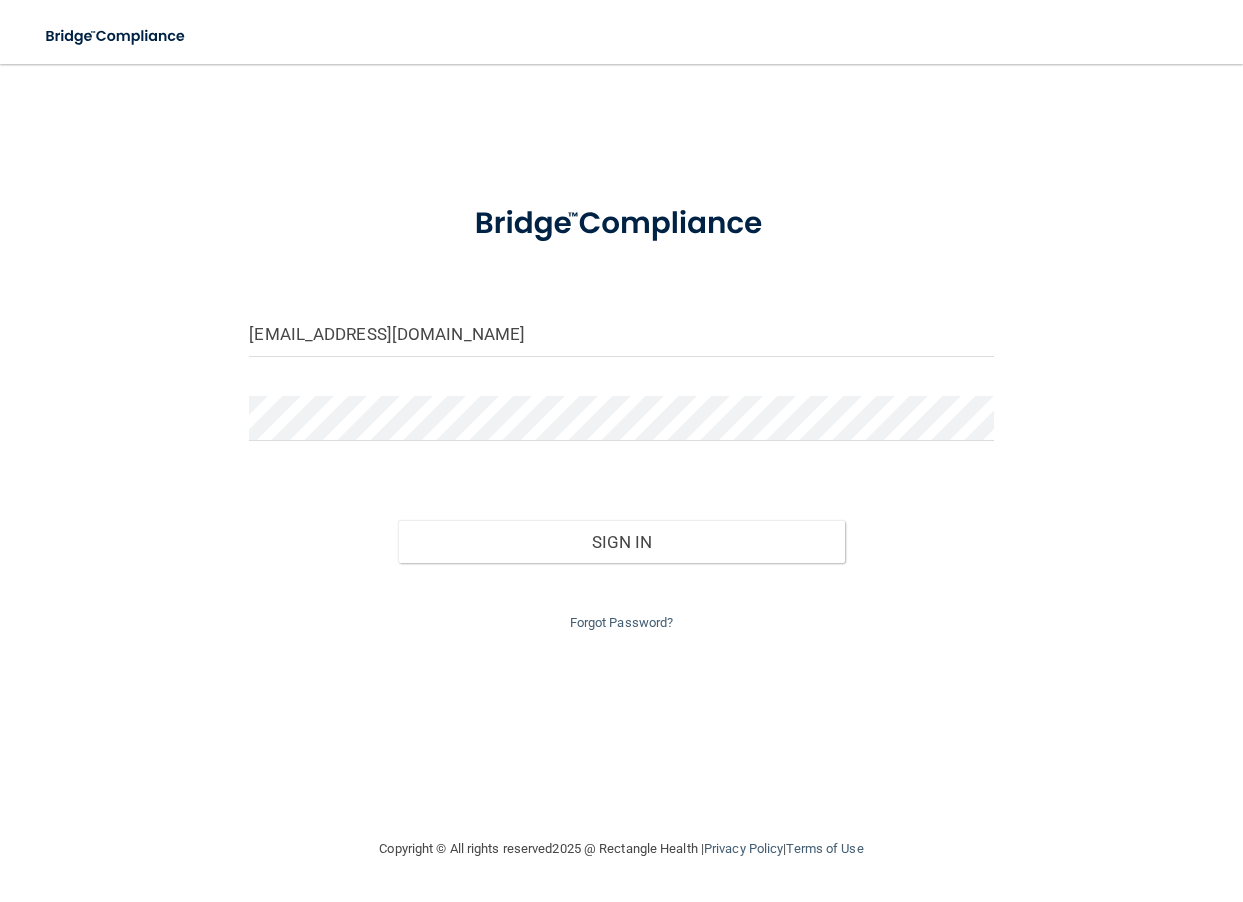 scroll, scrollTop: 0, scrollLeft: 0, axis: both 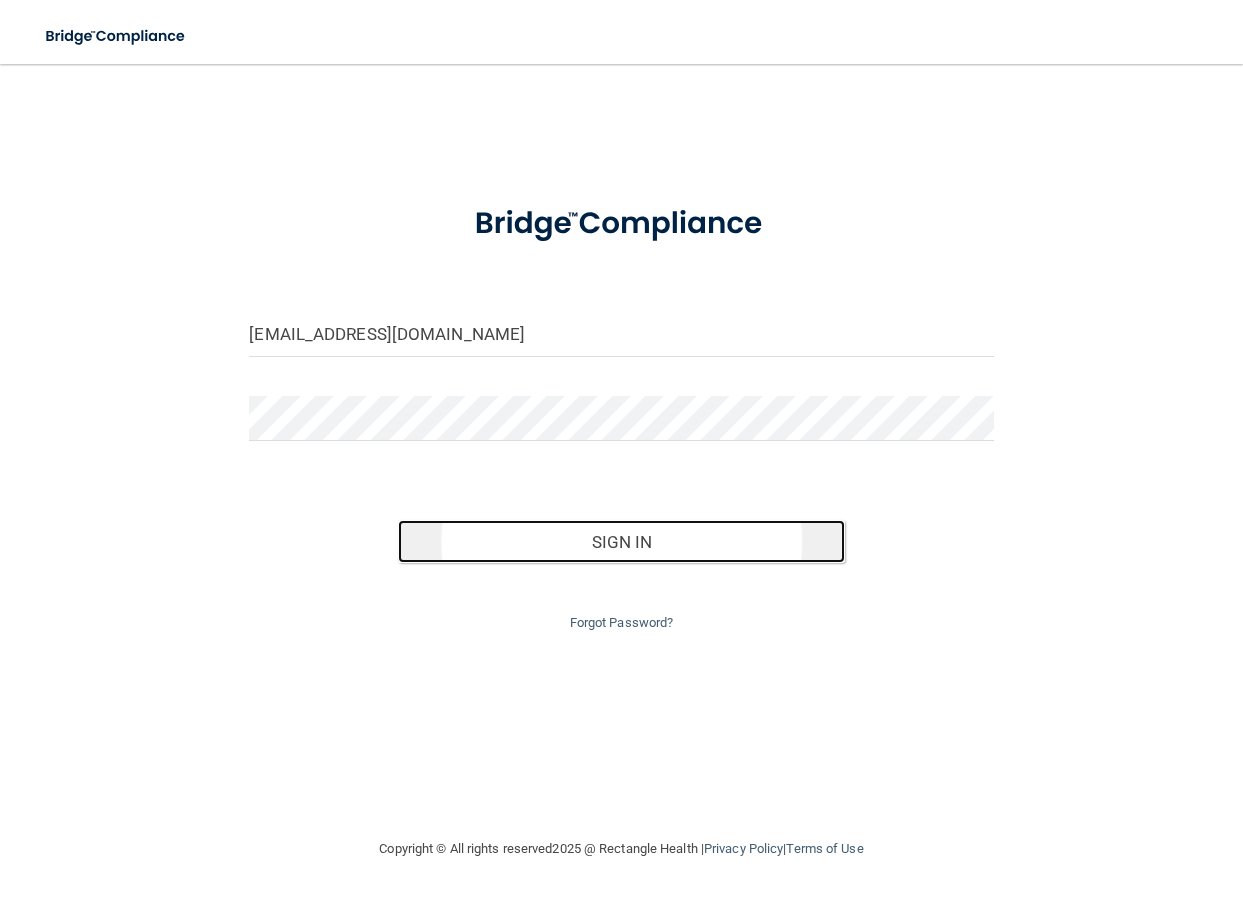 click on "Sign In" at bounding box center [621, 542] 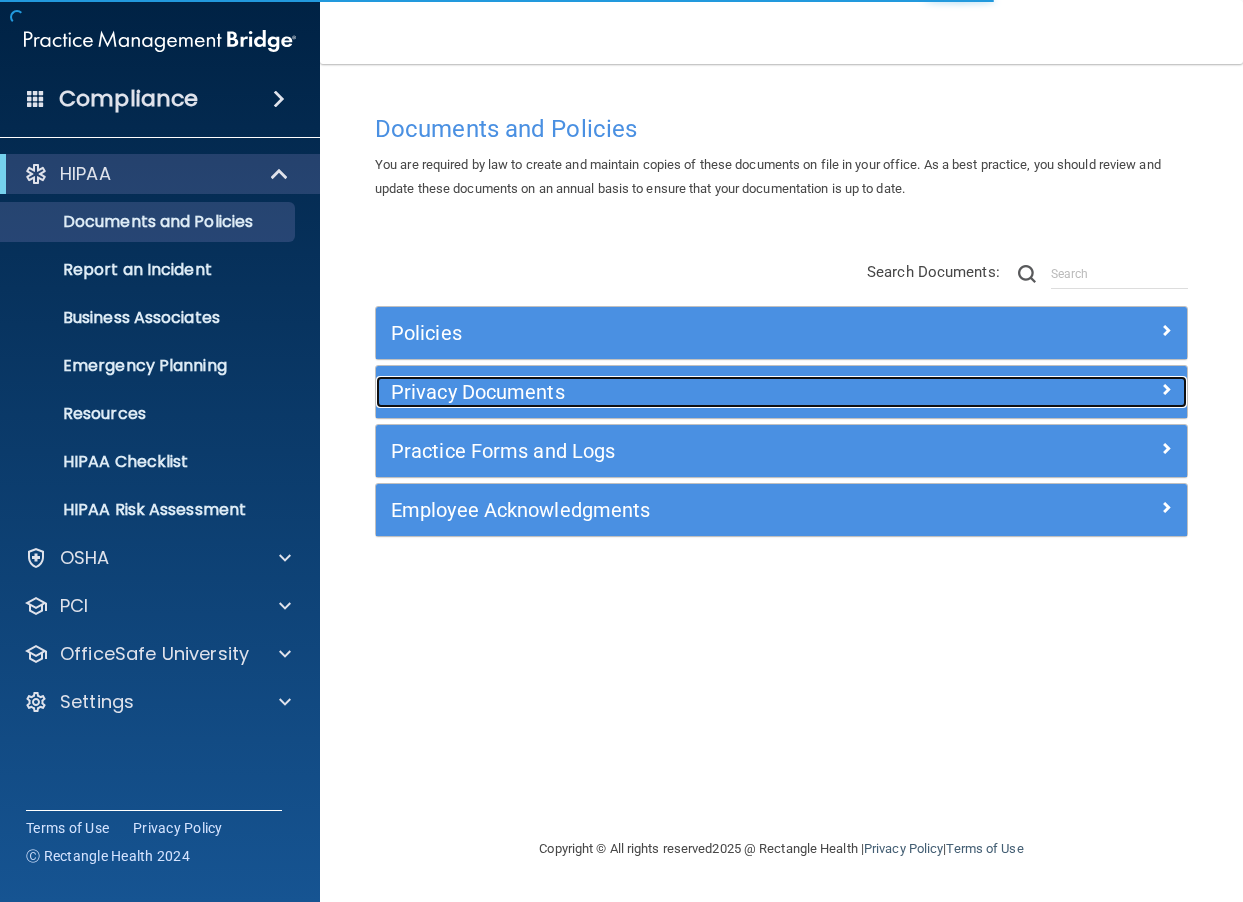 click on "Privacy Documents" at bounding box center (680, 392) 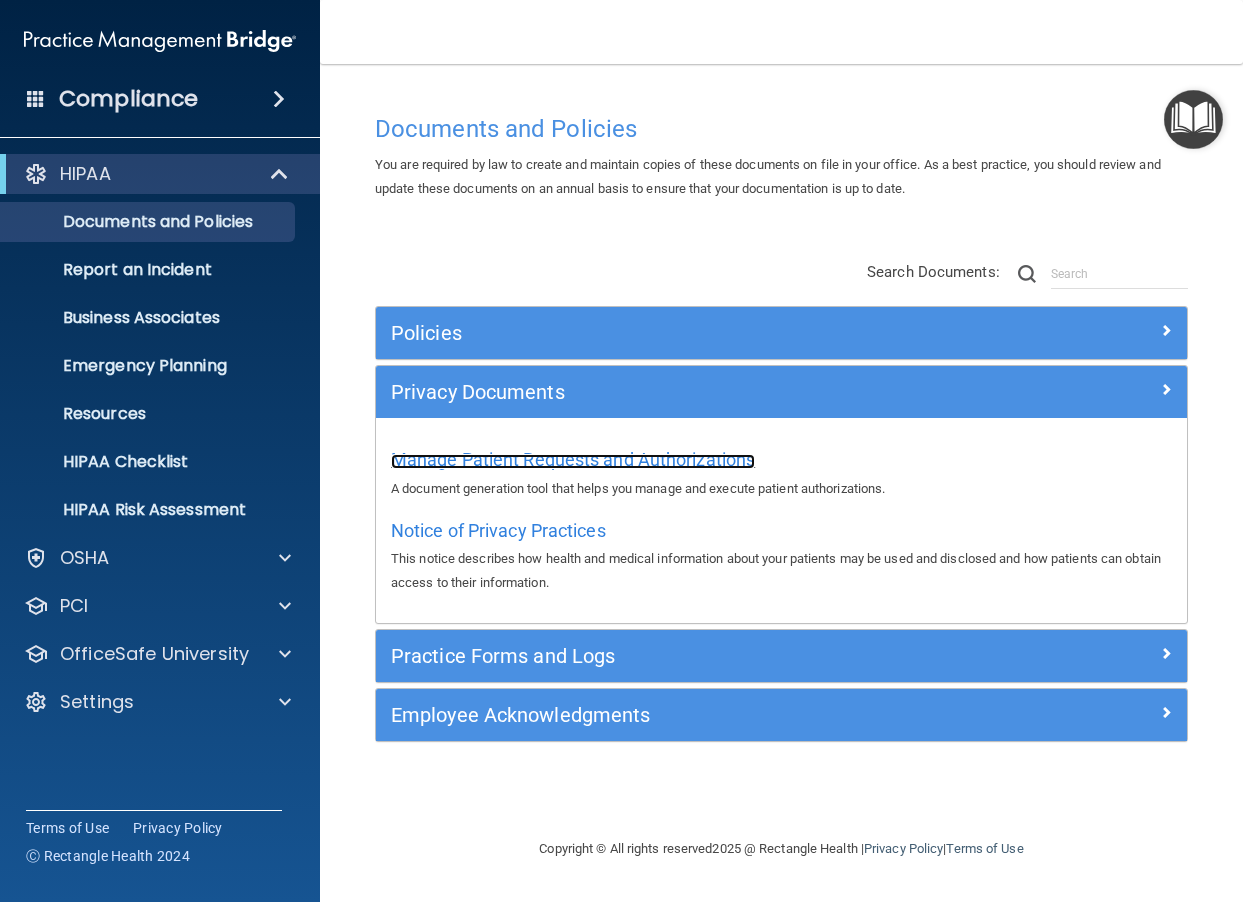 click on "Manage Patient Requests and Authorizations" at bounding box center [573, 459] 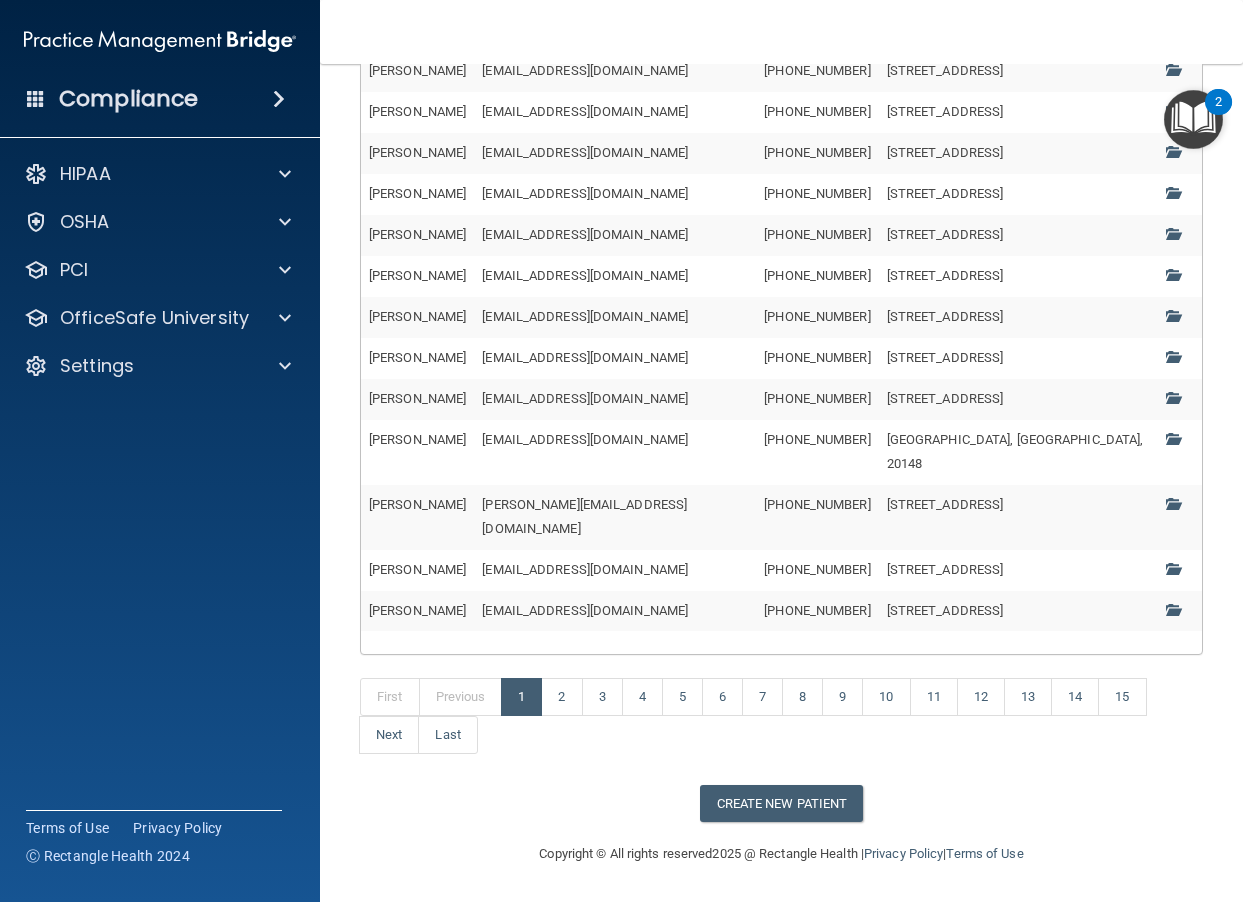 scroll, scrollTop: 733, scrollLeft: 0, axis: vertical 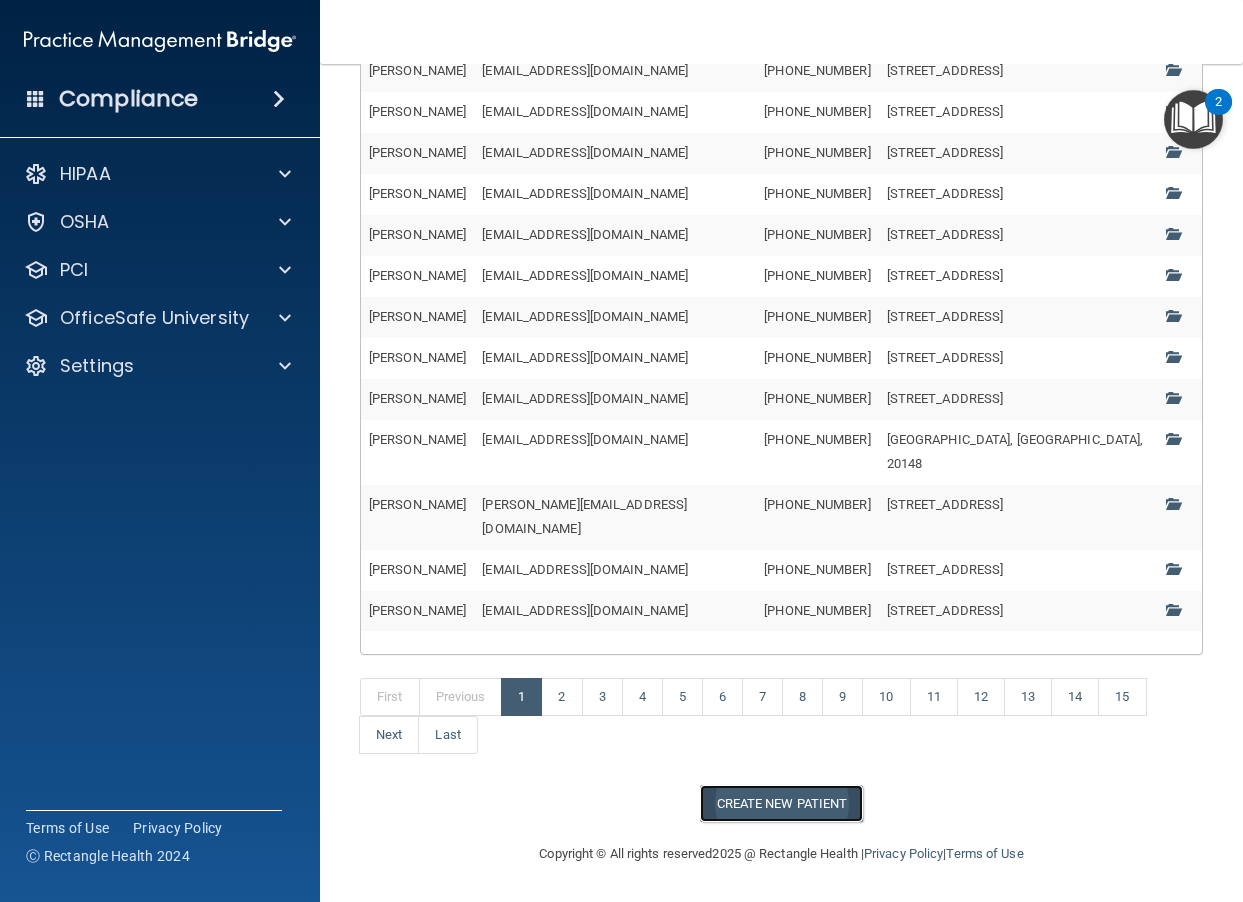 click on "Create New Patient" at bounding box center [782, 803] 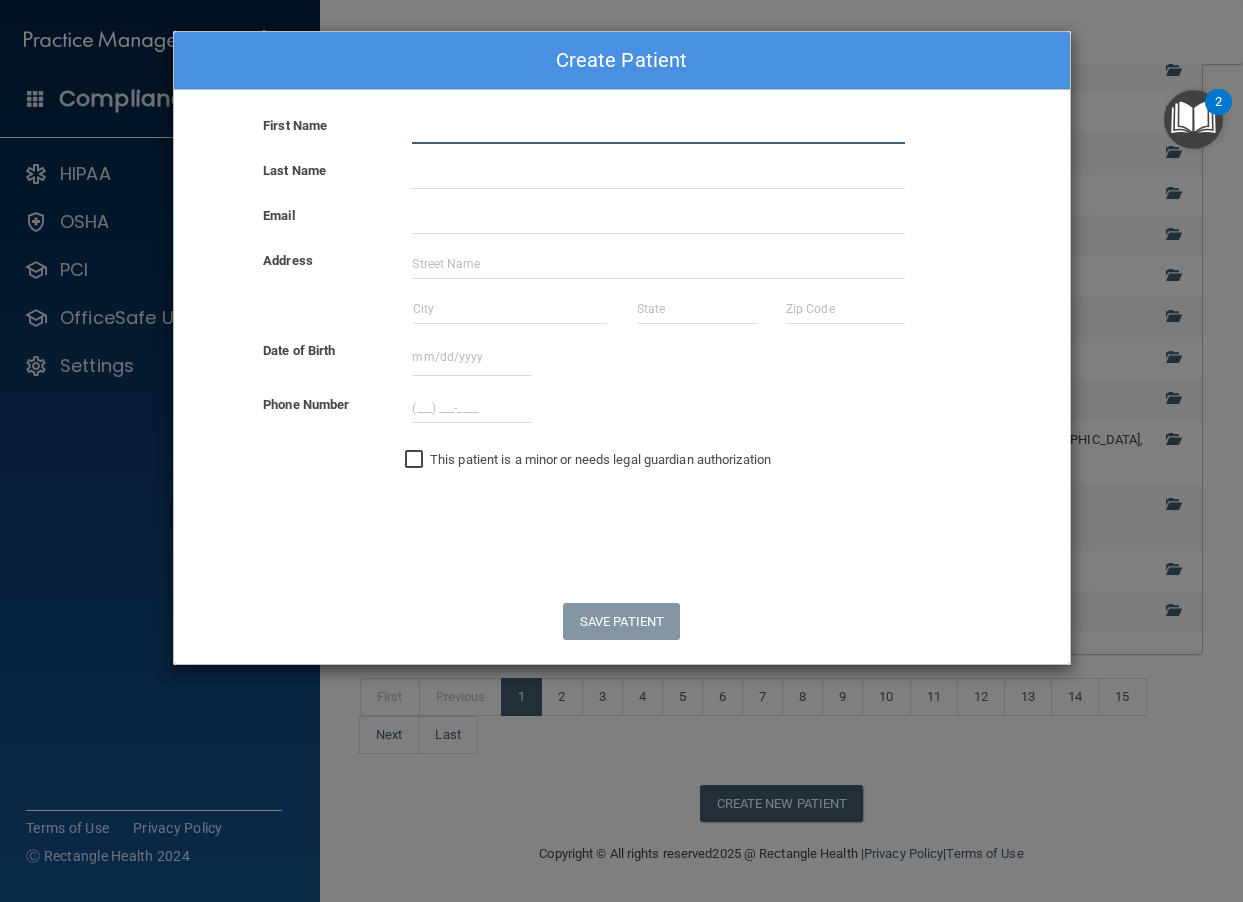 click at bounding box center [658, 129] 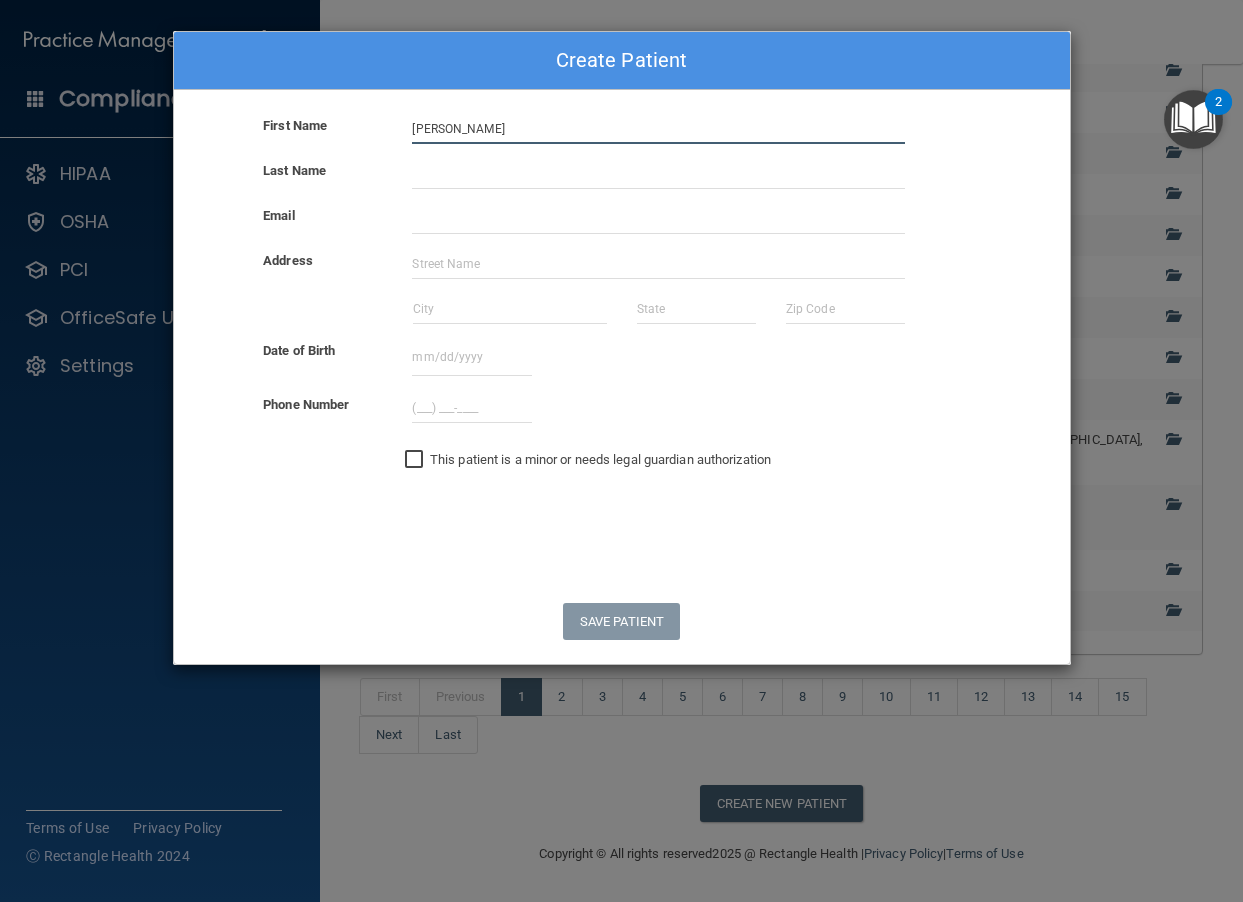 type on "[PERSON_NAME]" 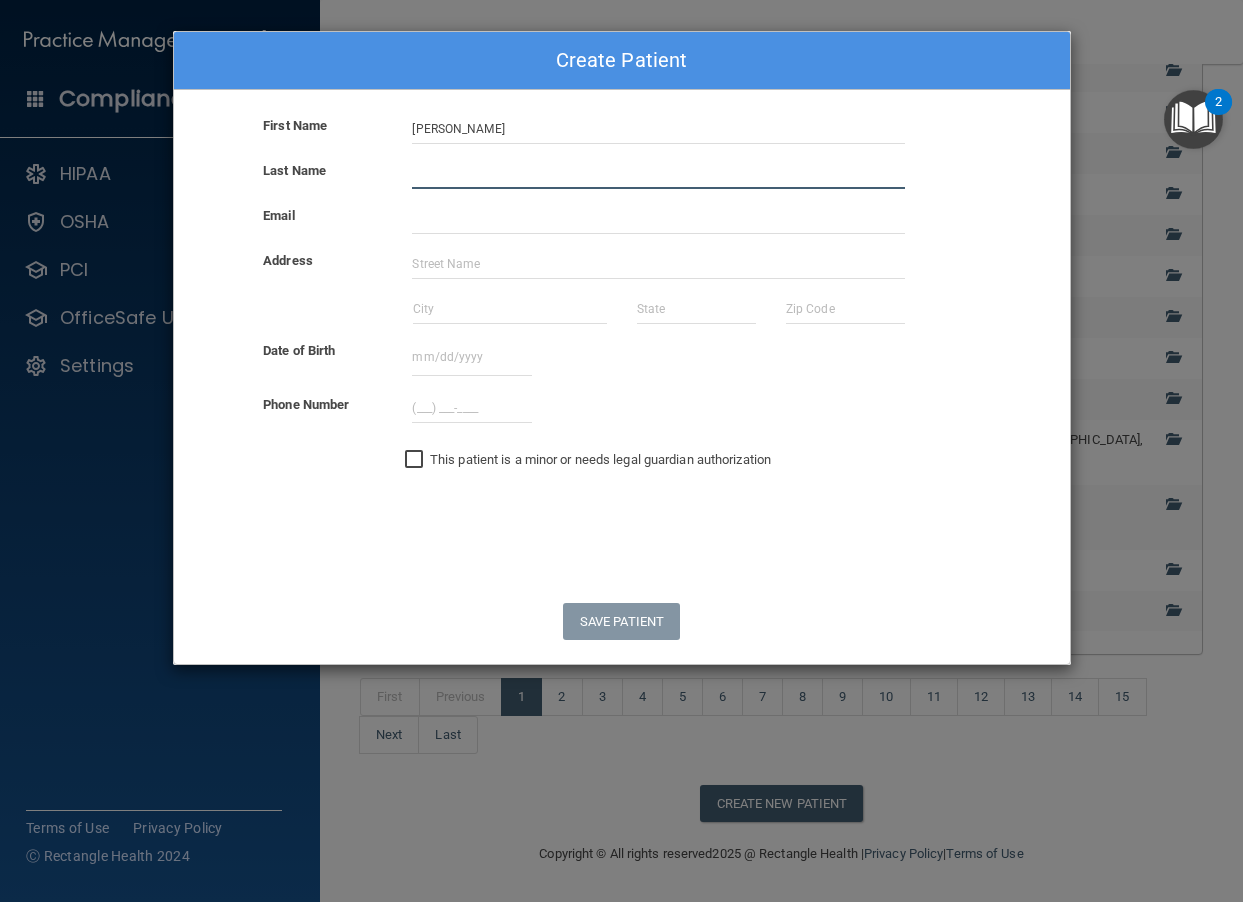 click at bounding box center (658, 174) 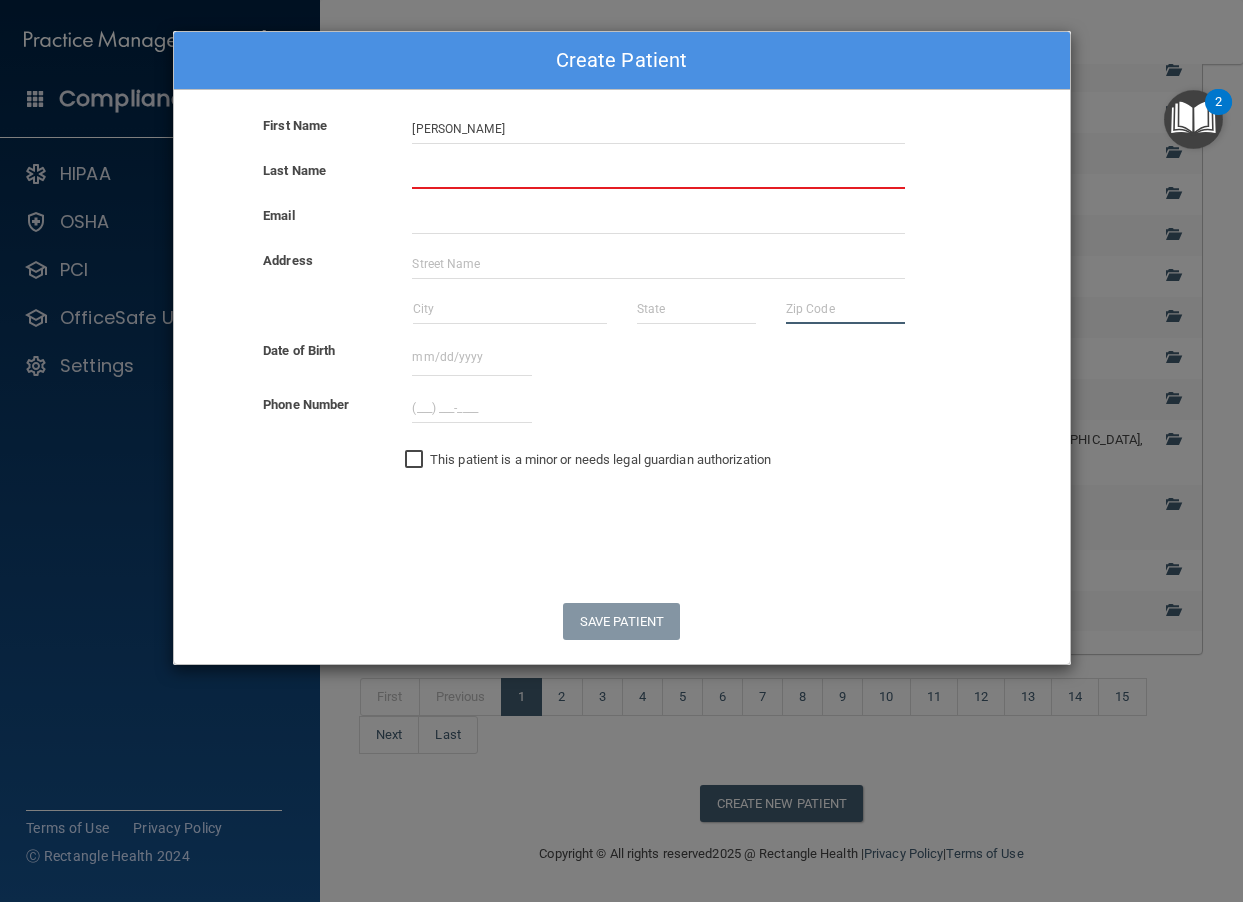 click at bounding box center (845, 309) 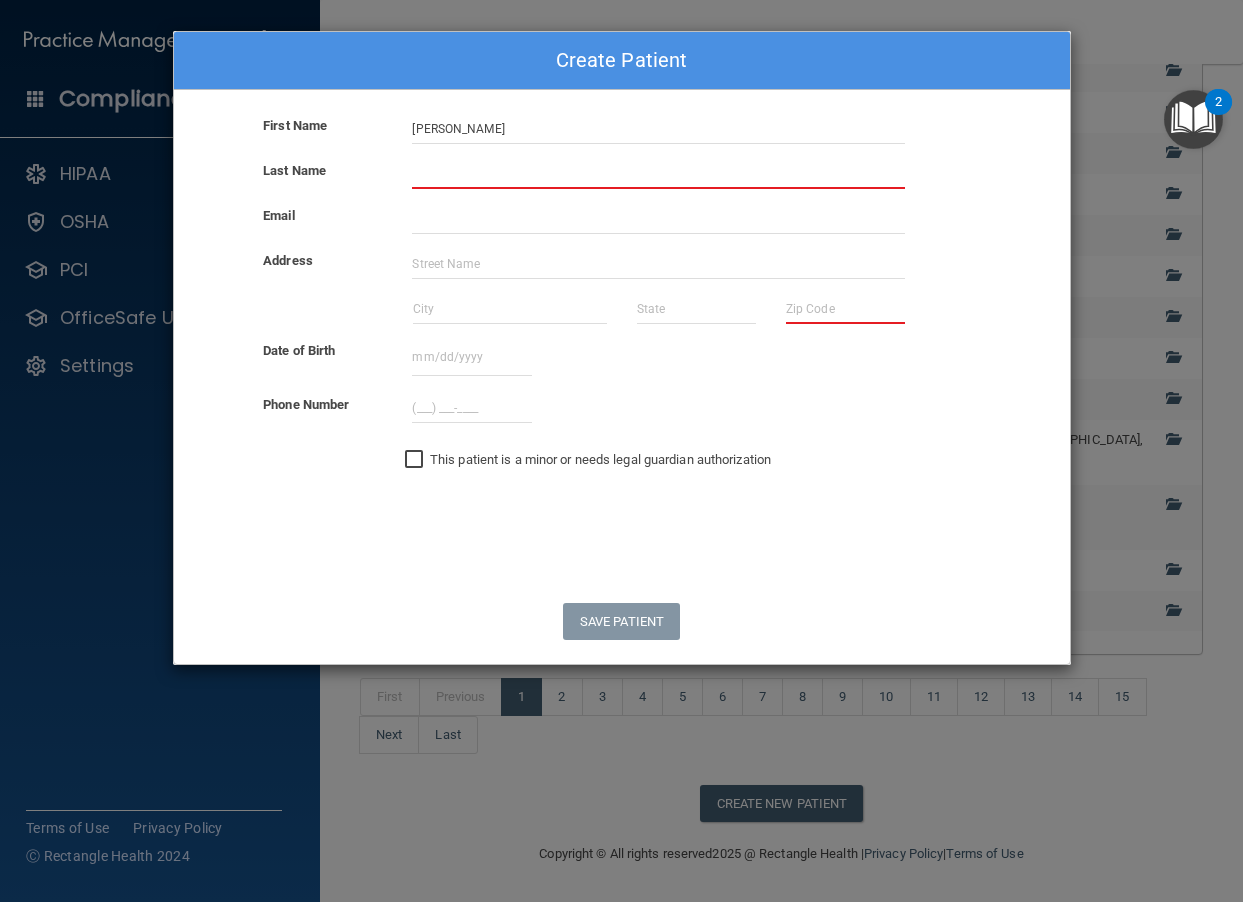click at bounding box center (658, 174) 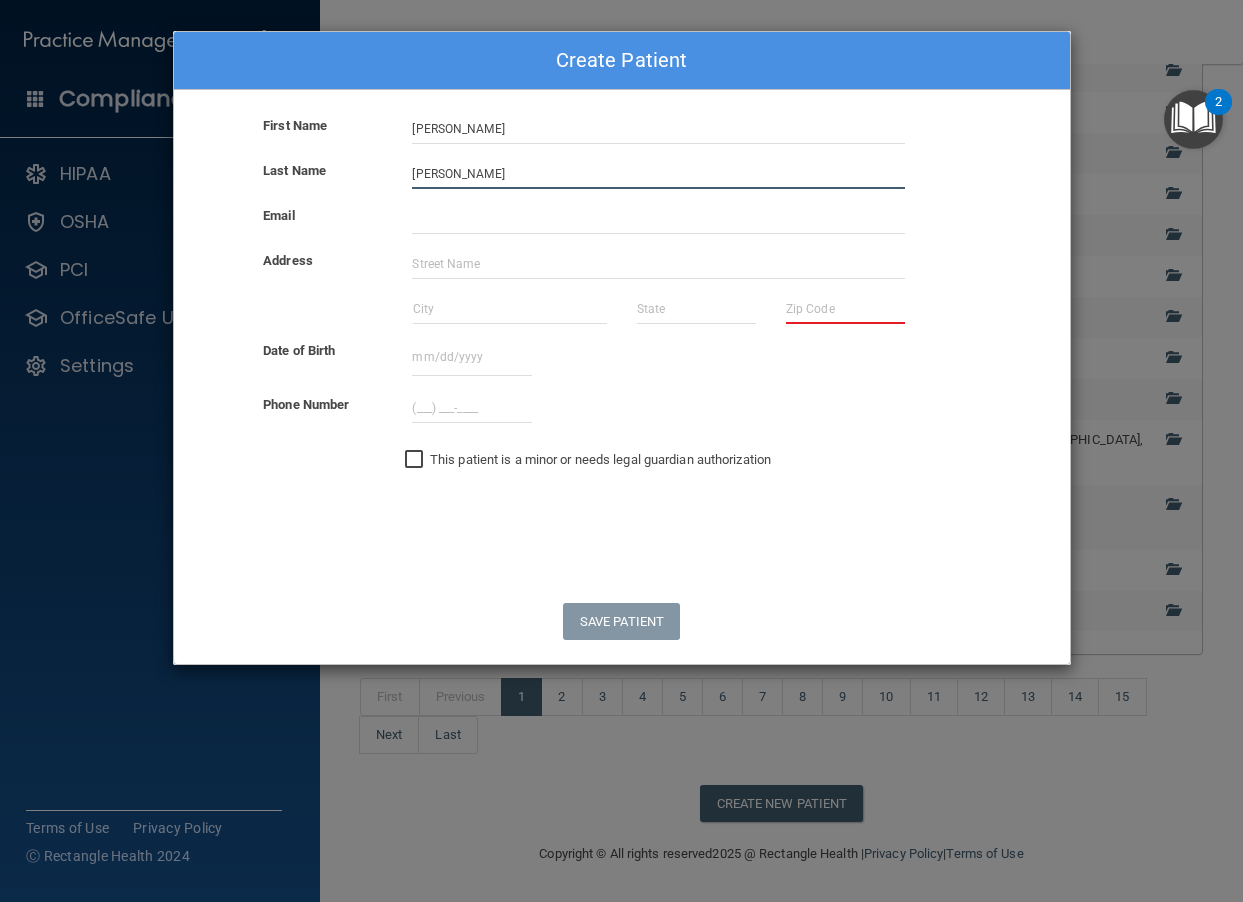 type on "[PERSON_NAME]" 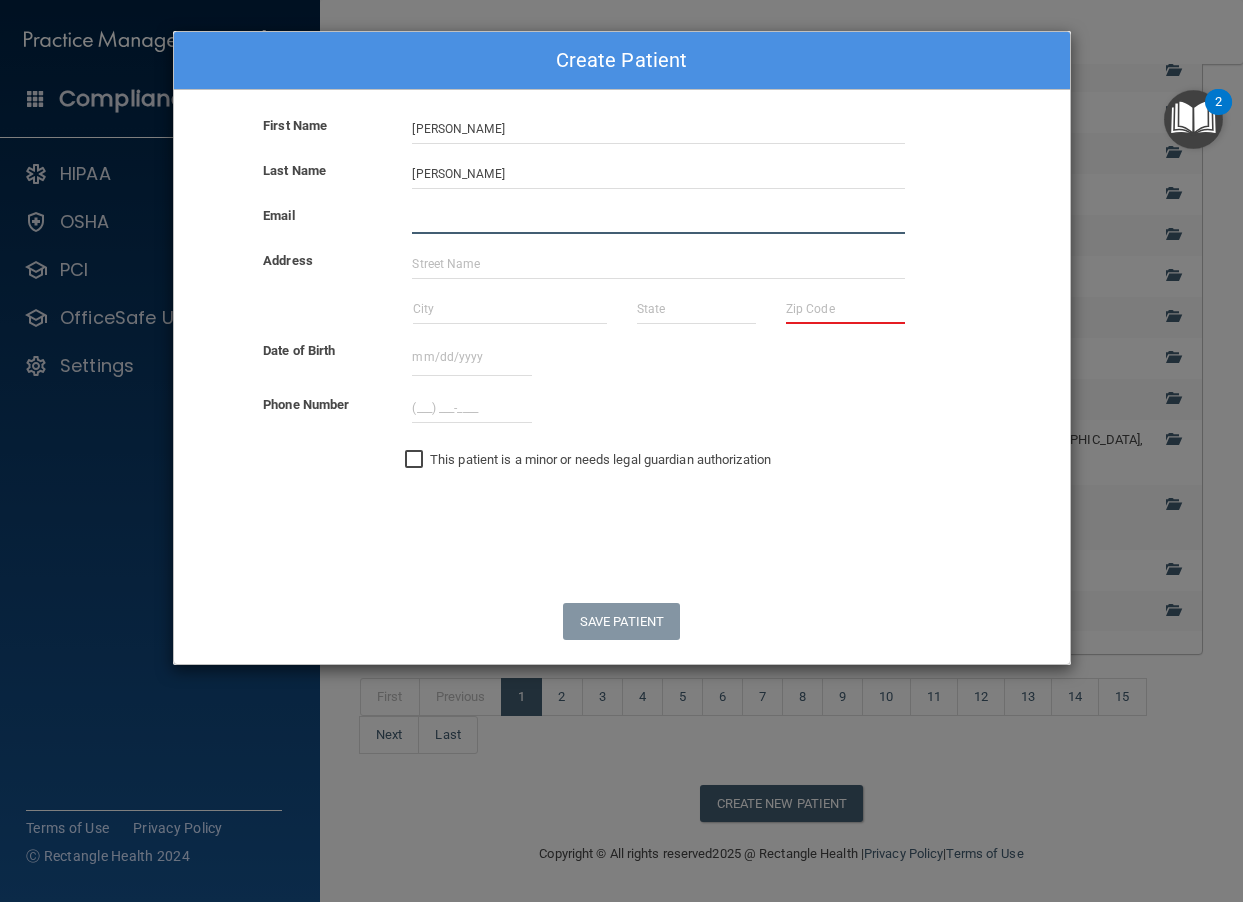 click at bounding box center [658, 219] 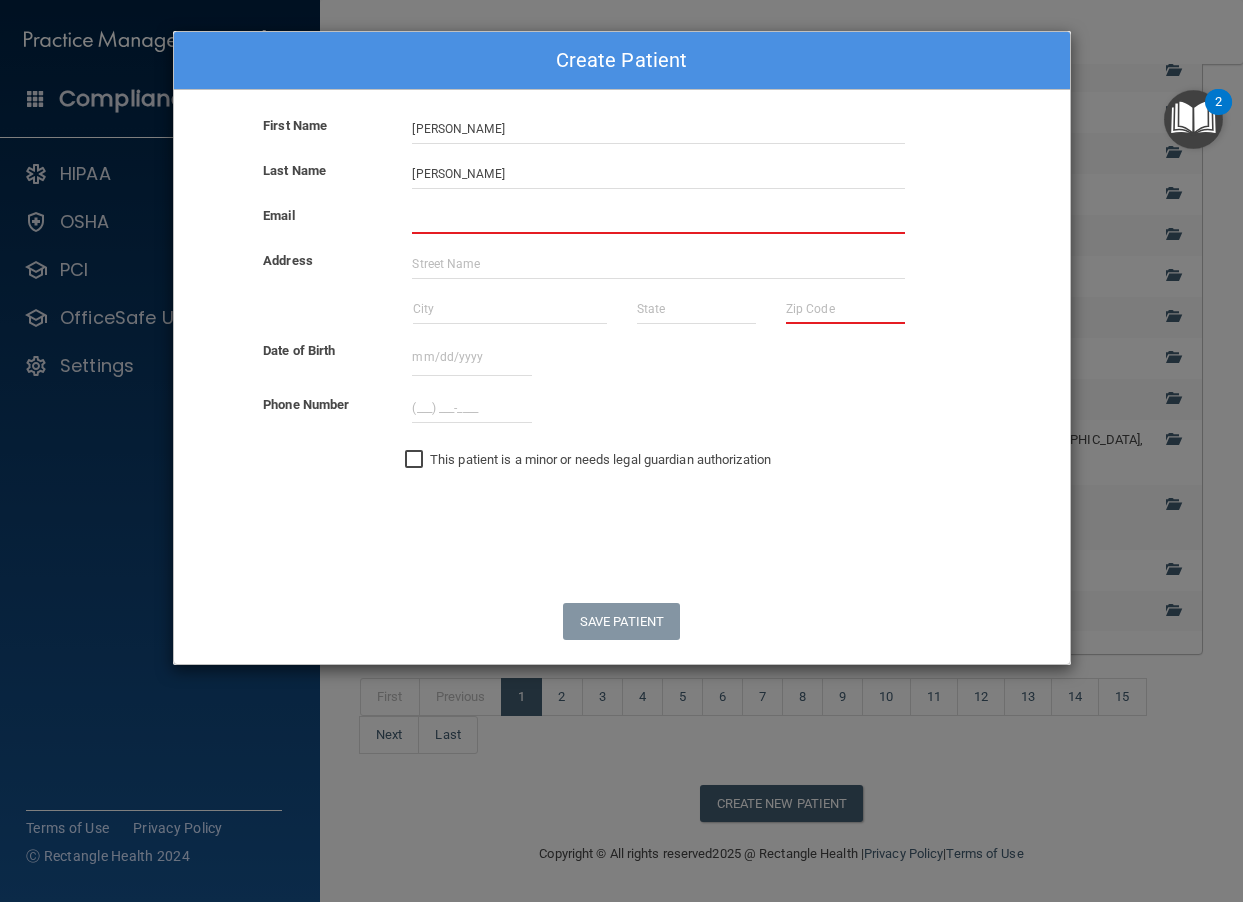 drag, startPoint x: 869, startPoint y: 402, endPoint x: 621, endPoint y: 280, distance: 276.3838 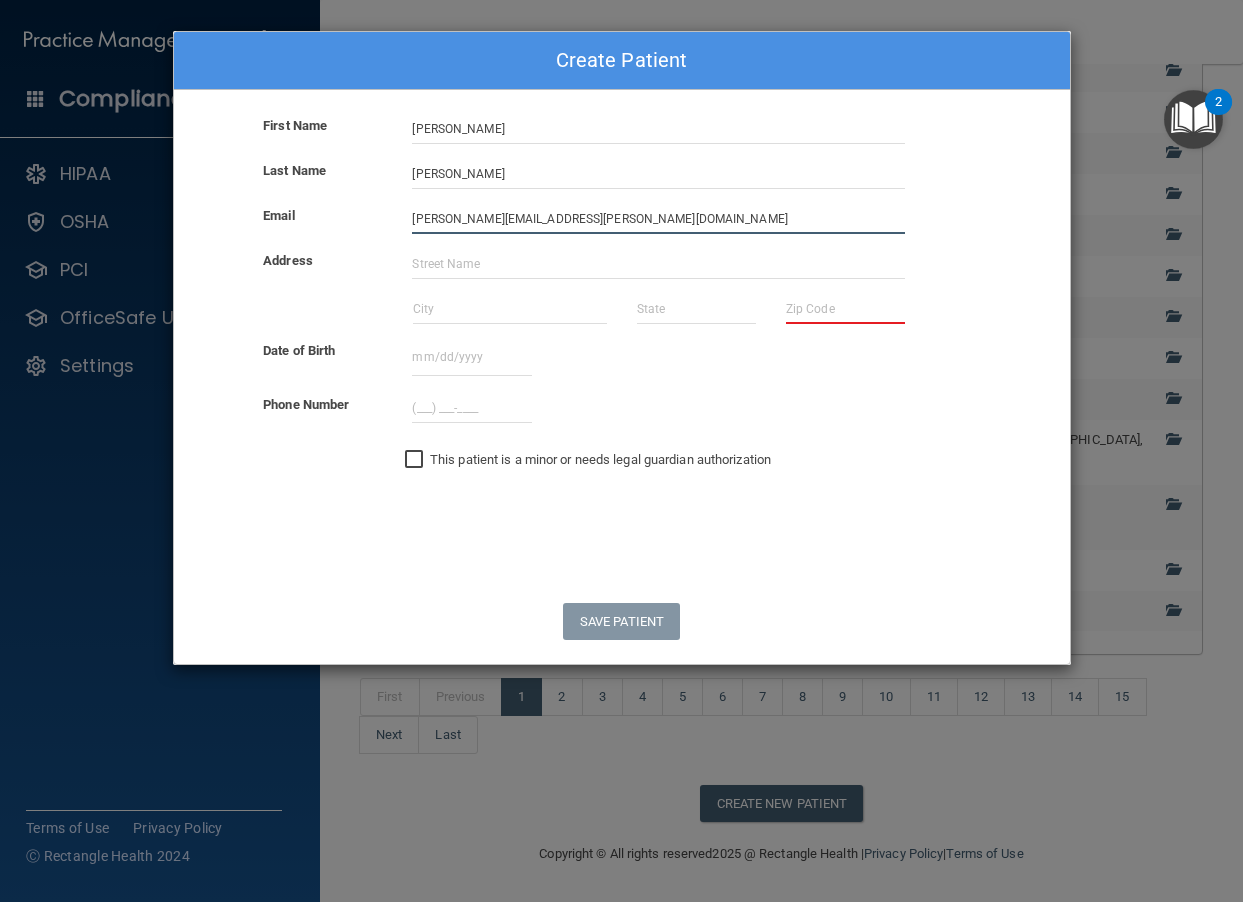 type on "[PERSON_NAME][EMAIL_ADDRESS][PERSON_NAME][DOMAIN_NAME]" 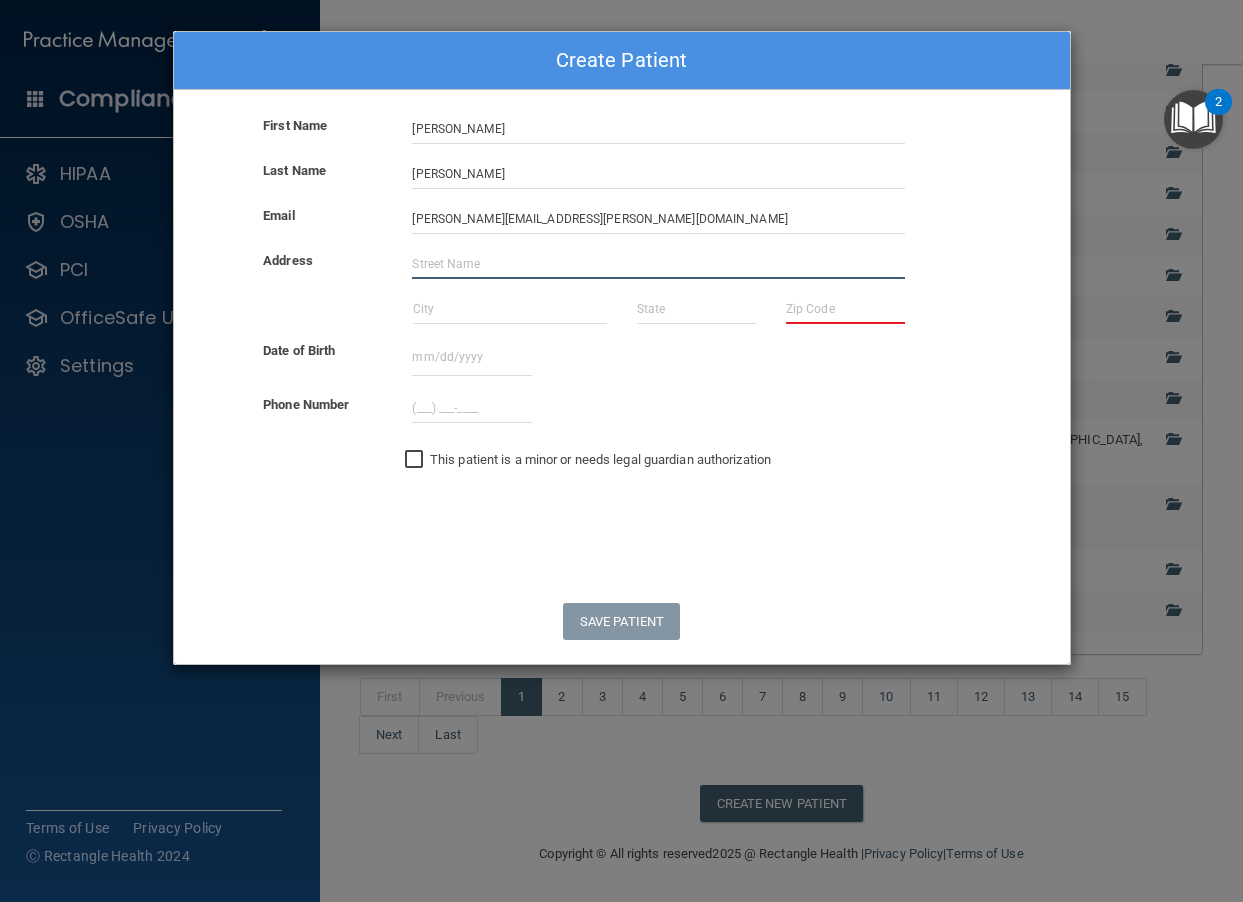 click at bounding box center (658, 264) 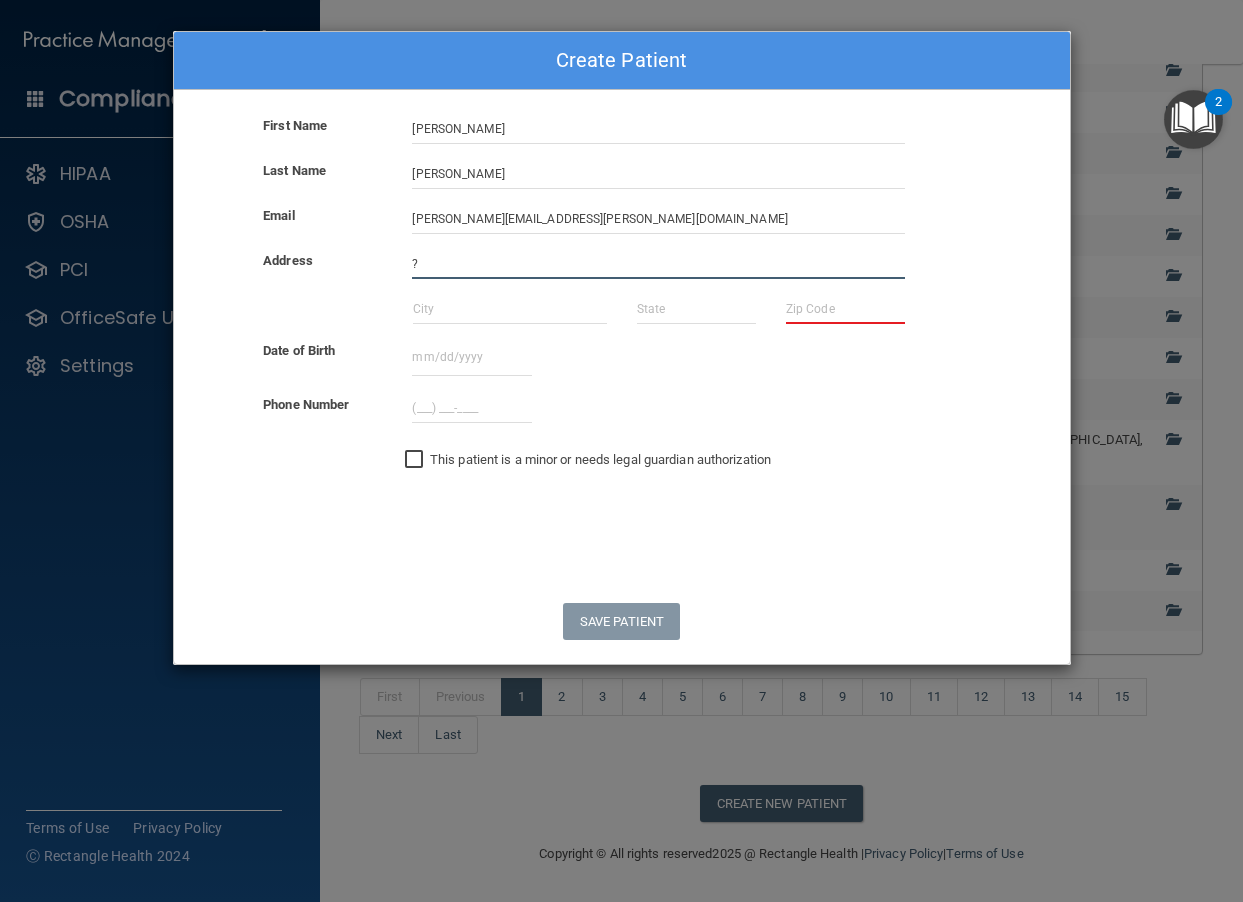 type on "?" 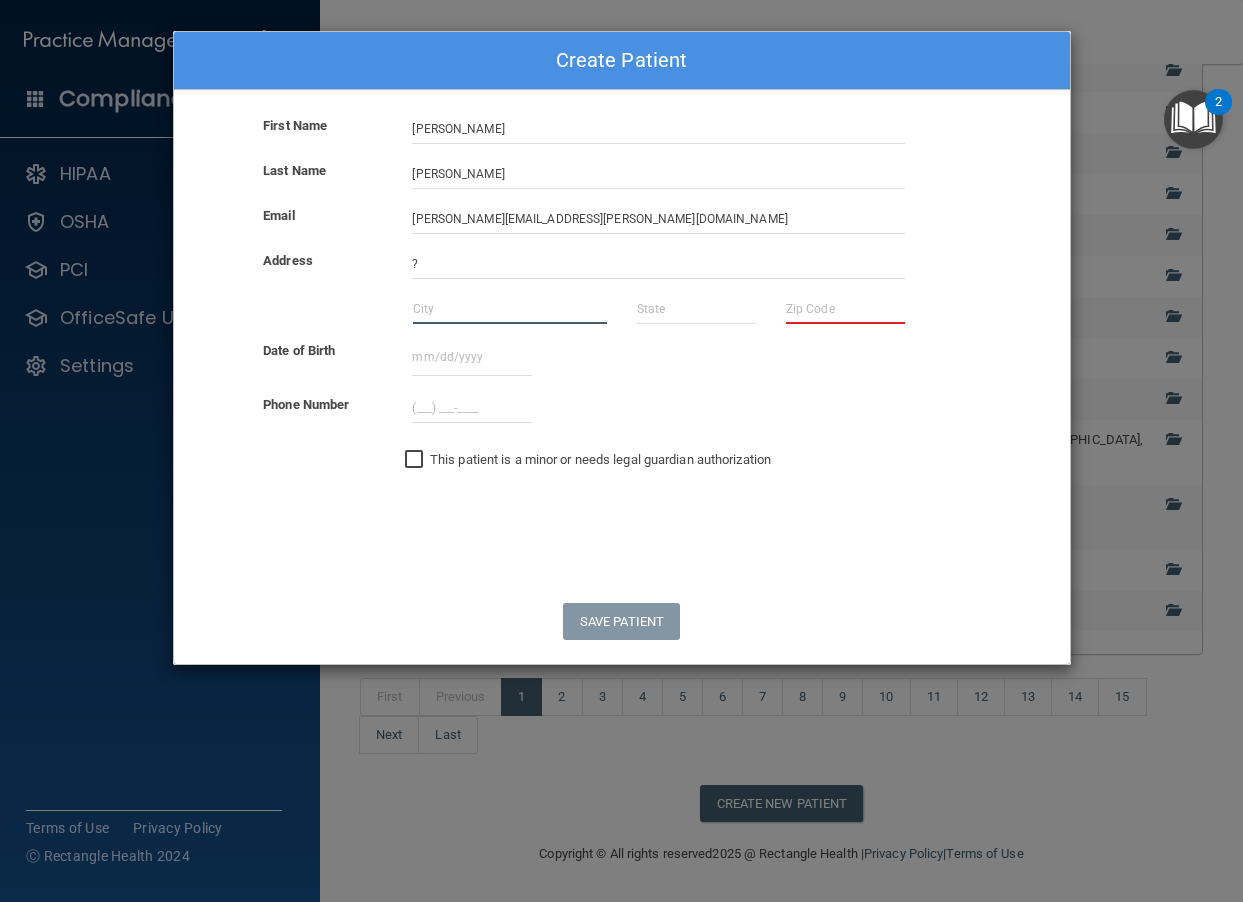 click at bounding box center [510, 309] 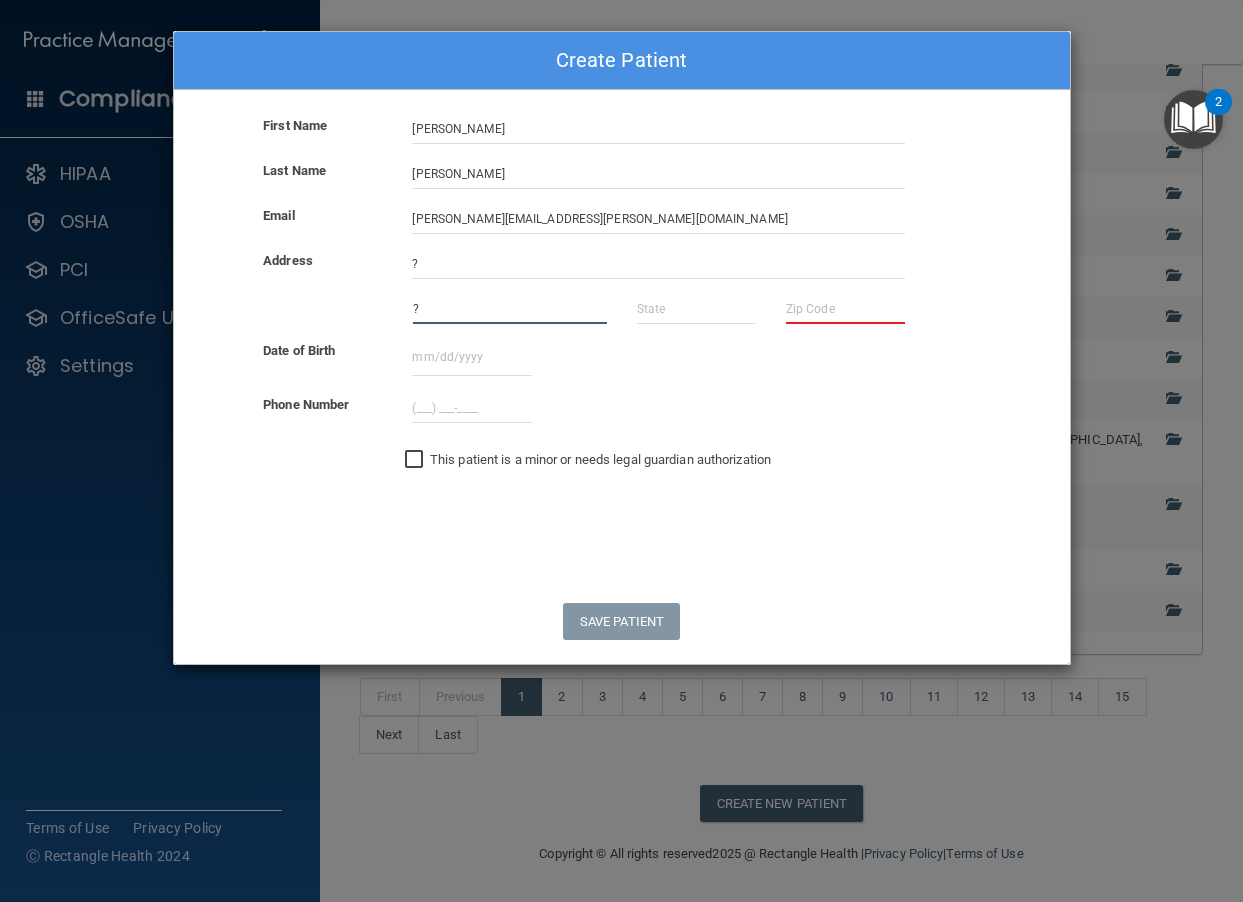 type on "?" 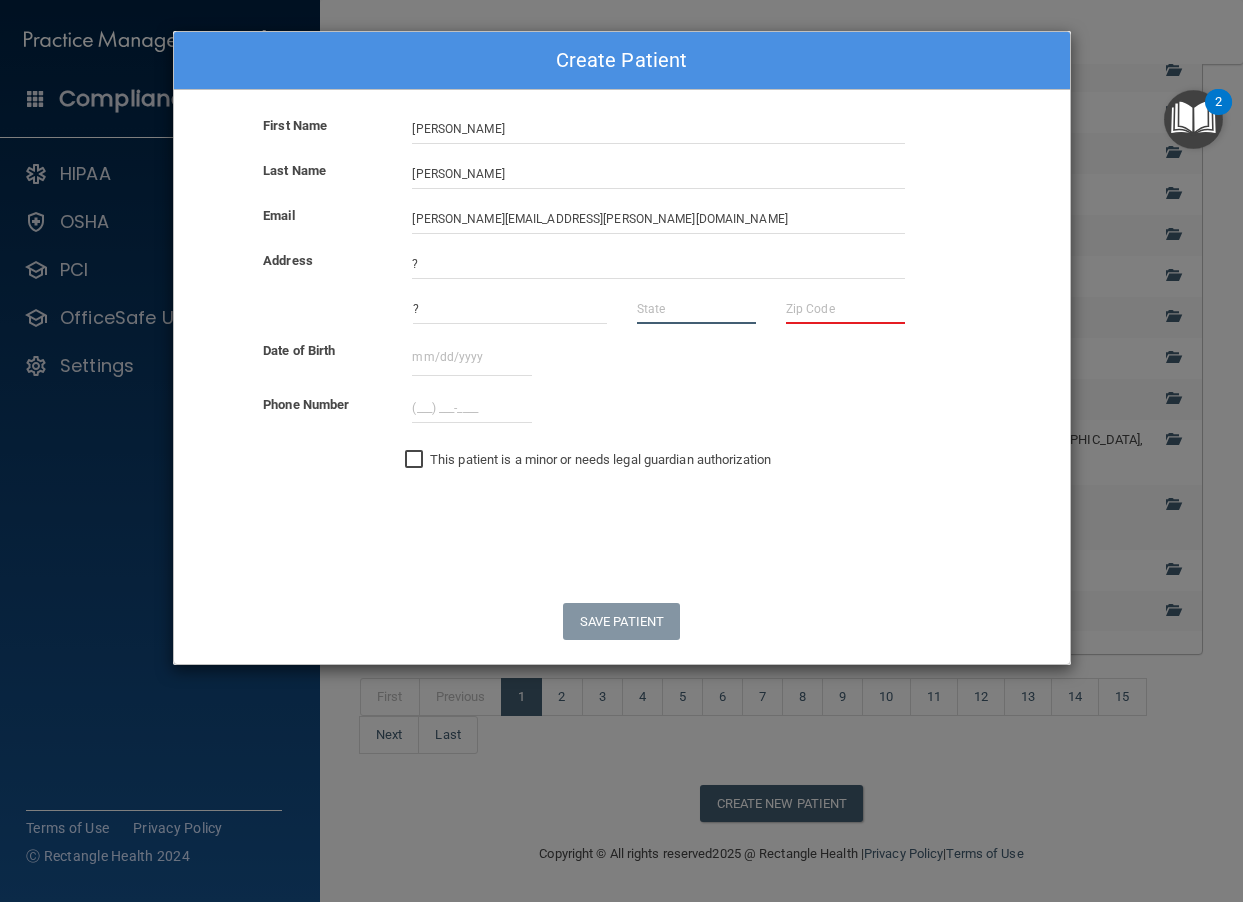 click at bounding box center (696, 309) 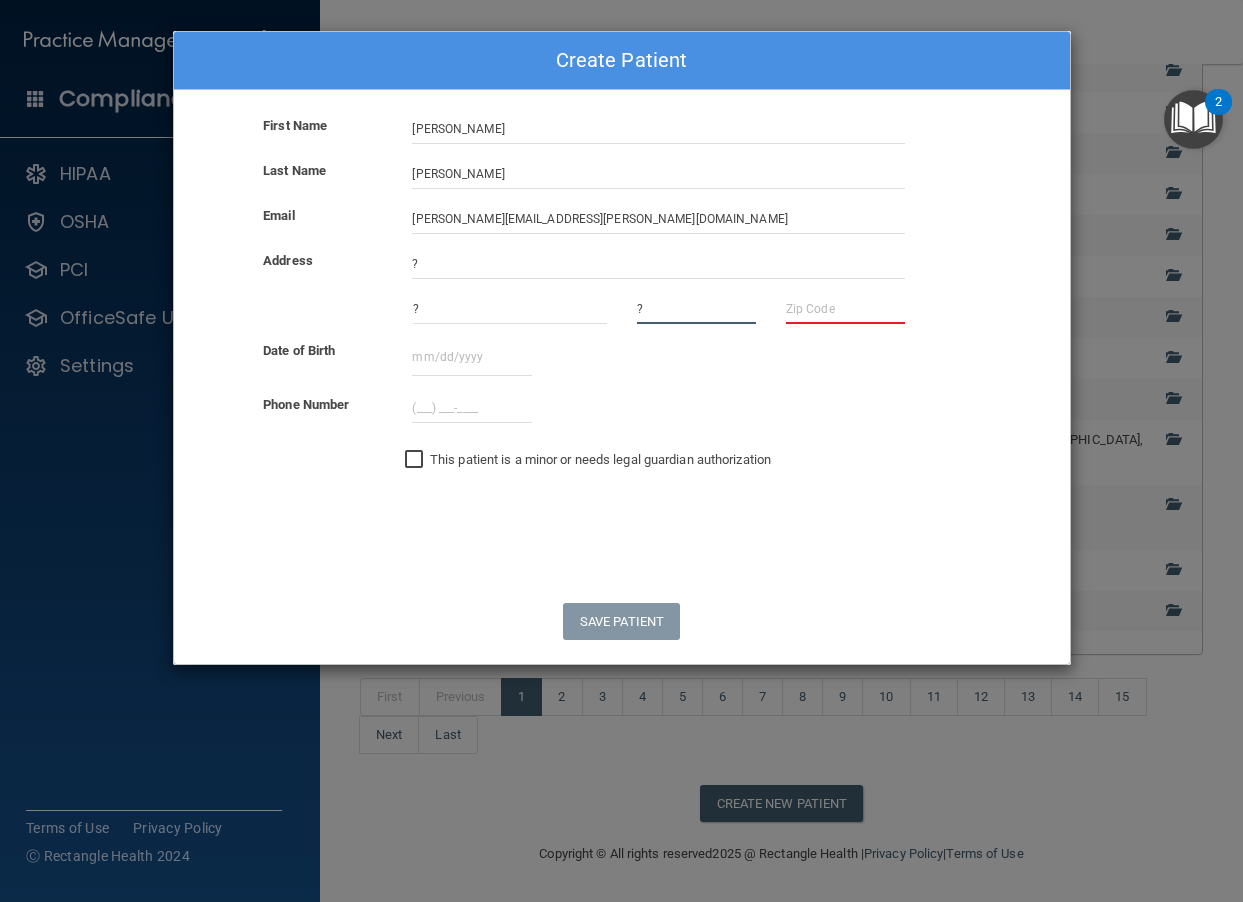 type on "?" 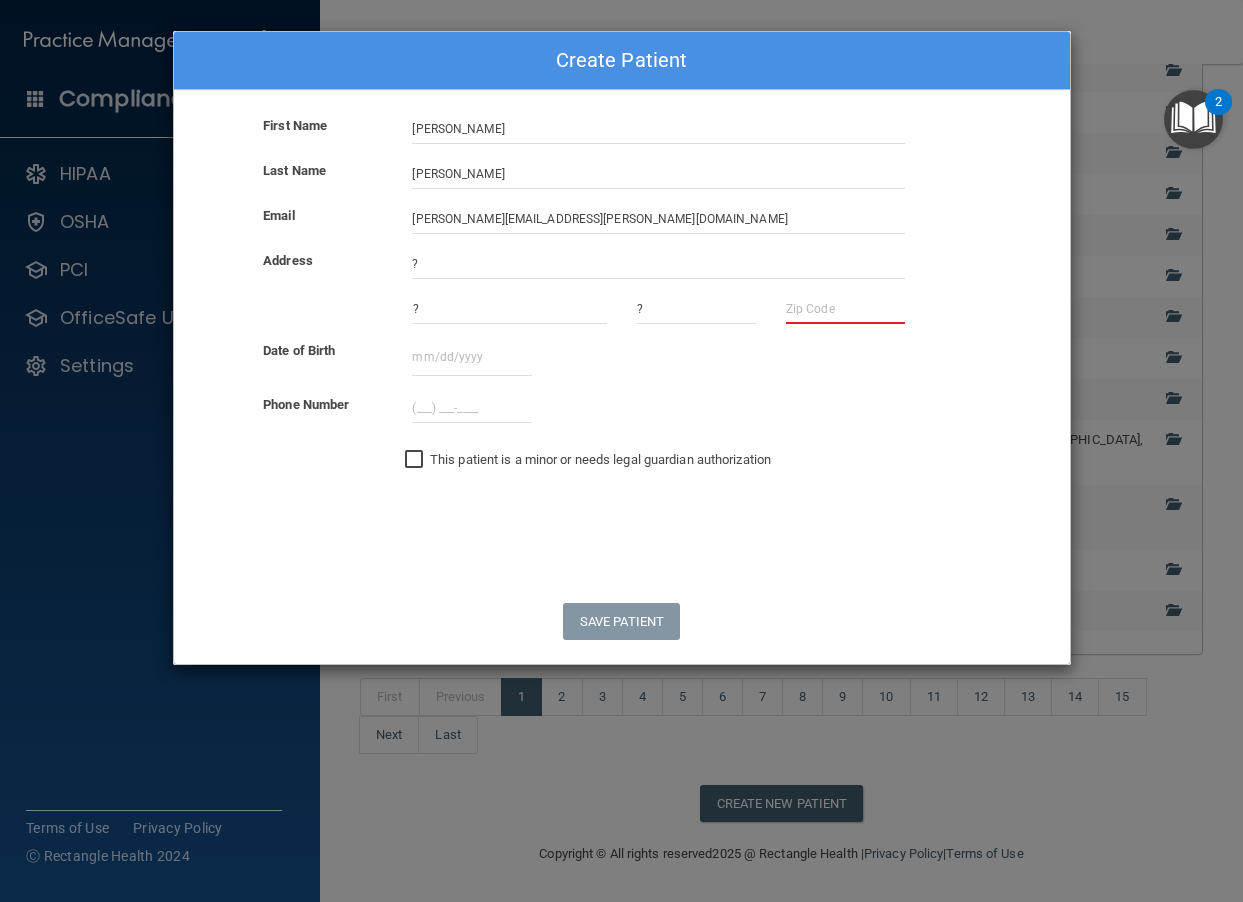 click at bounding box center [845, 309] 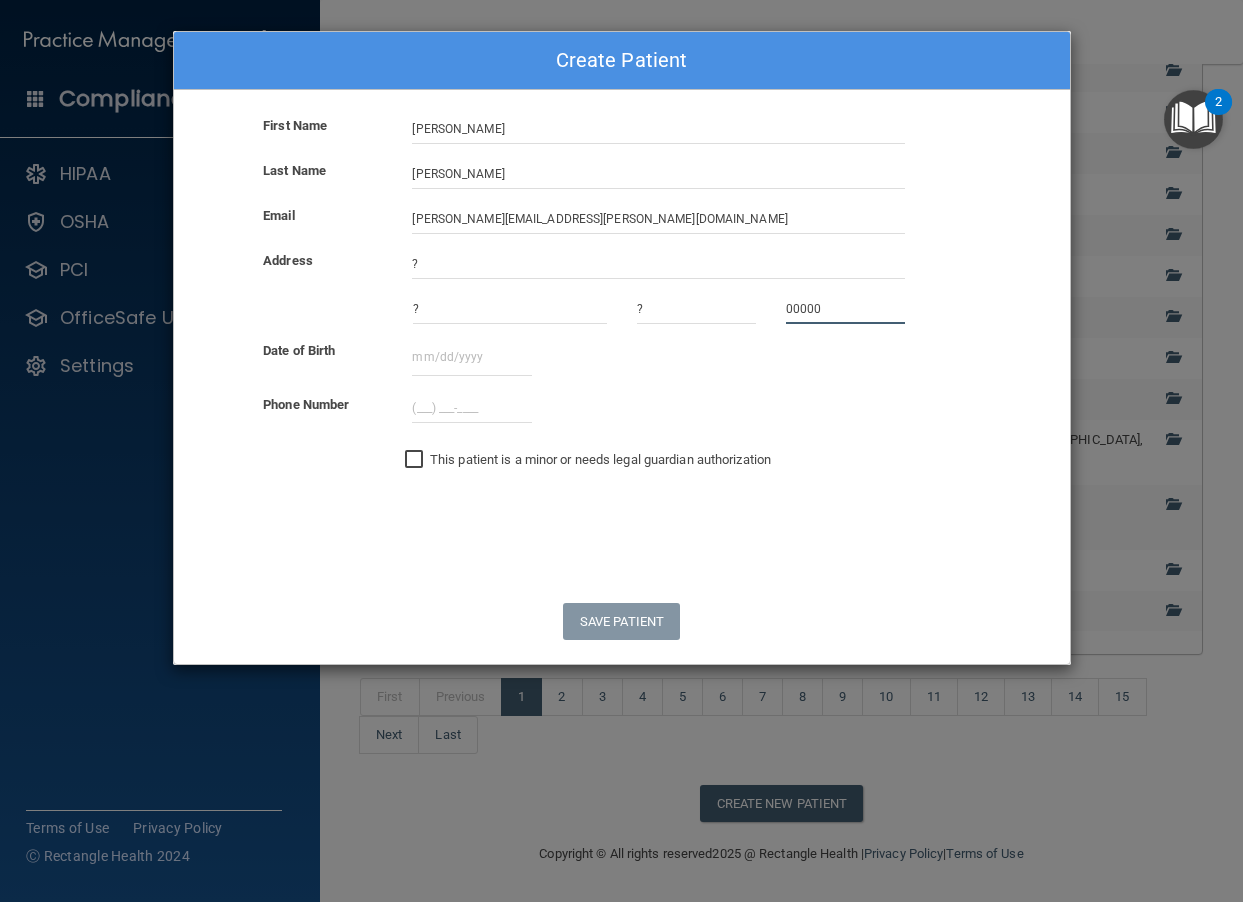 type on "00000" 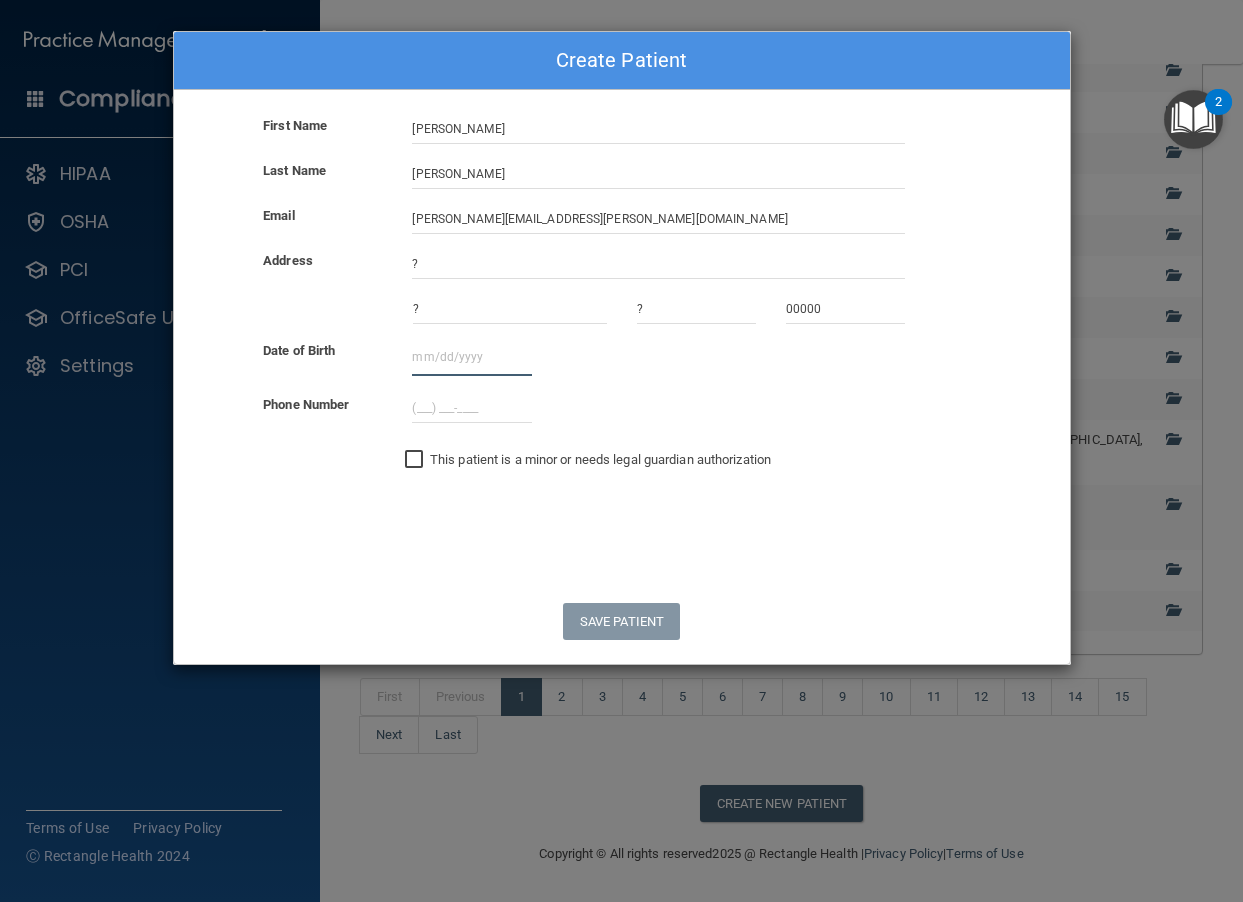 click at bounding box center [471, 357] 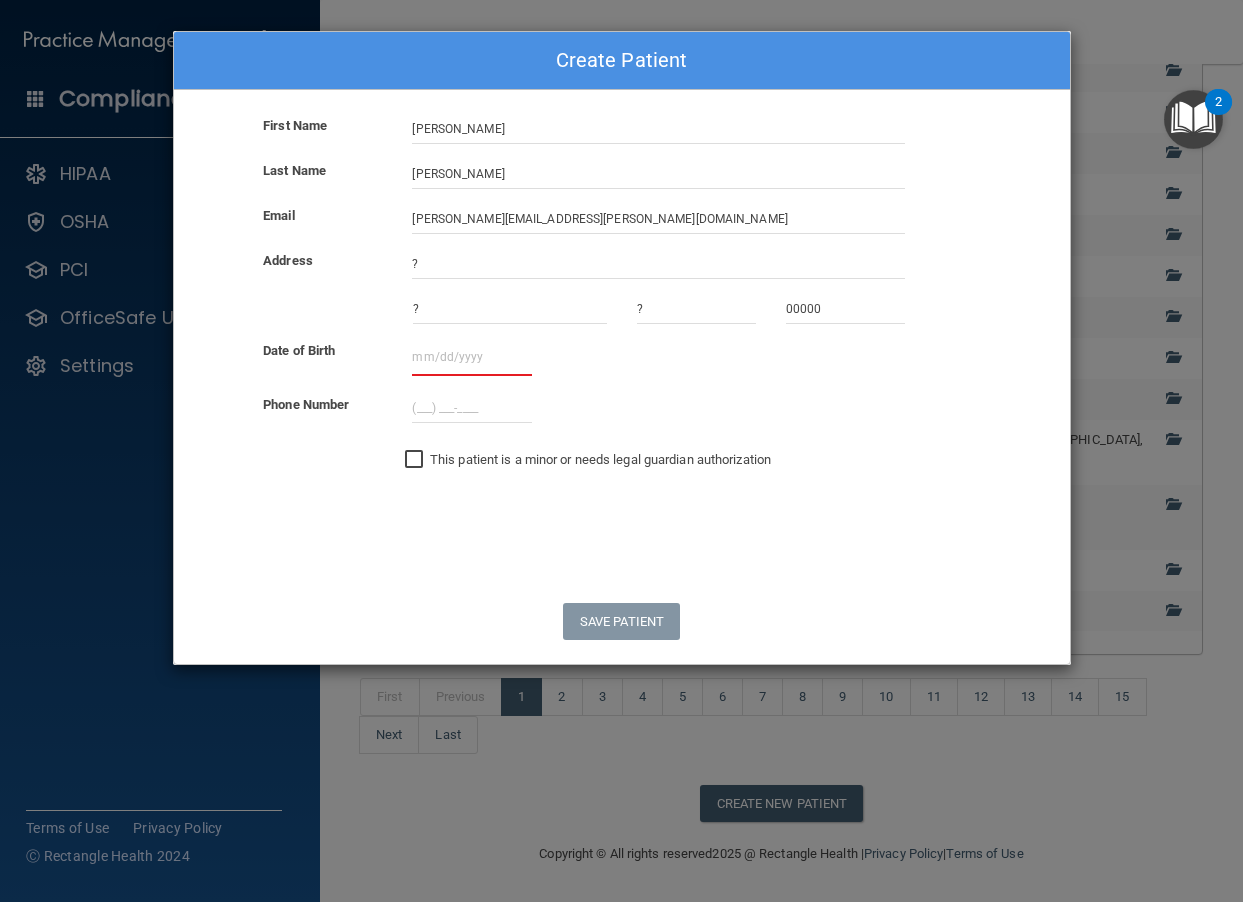 click on "Phone Number" at bounding box center [622, 408] 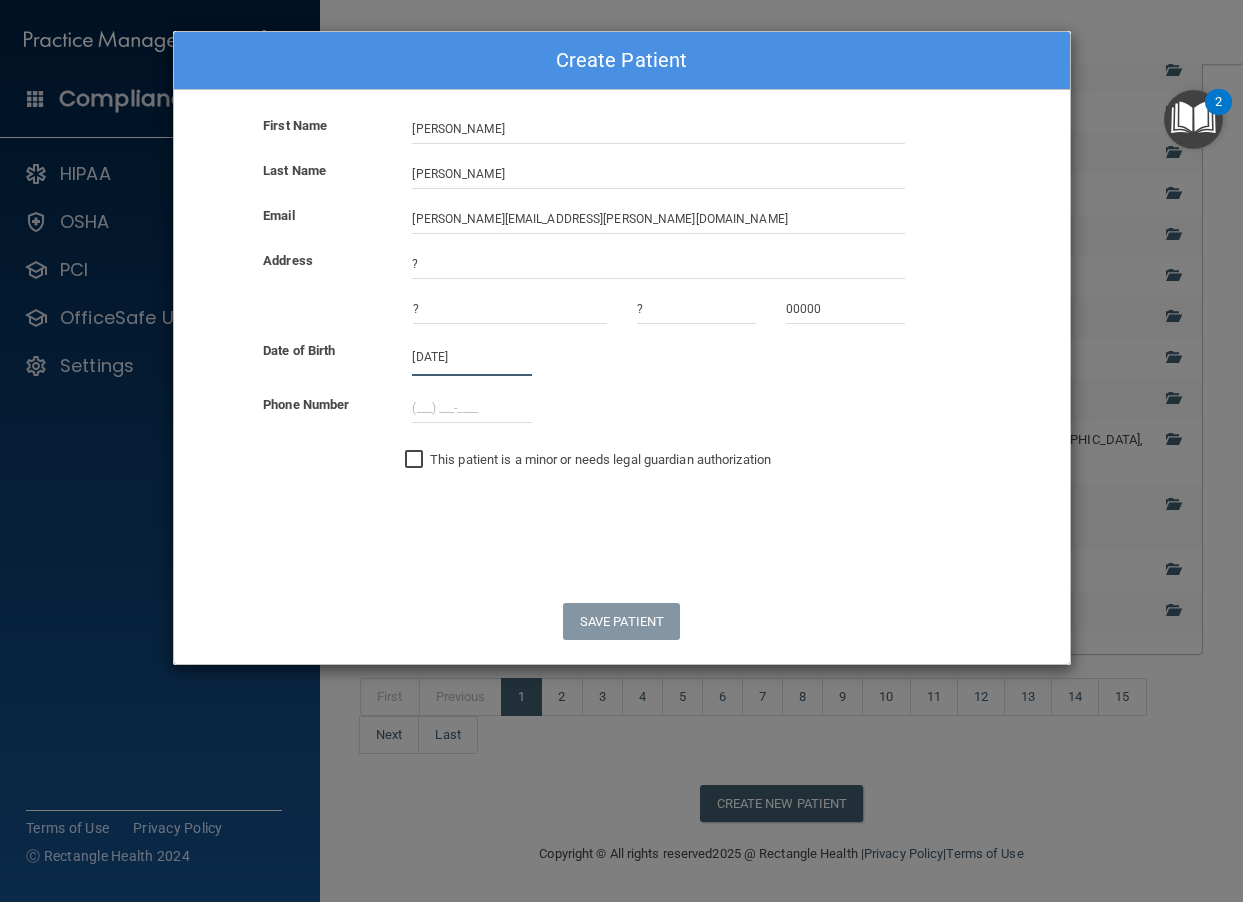 type on "[DATE]" 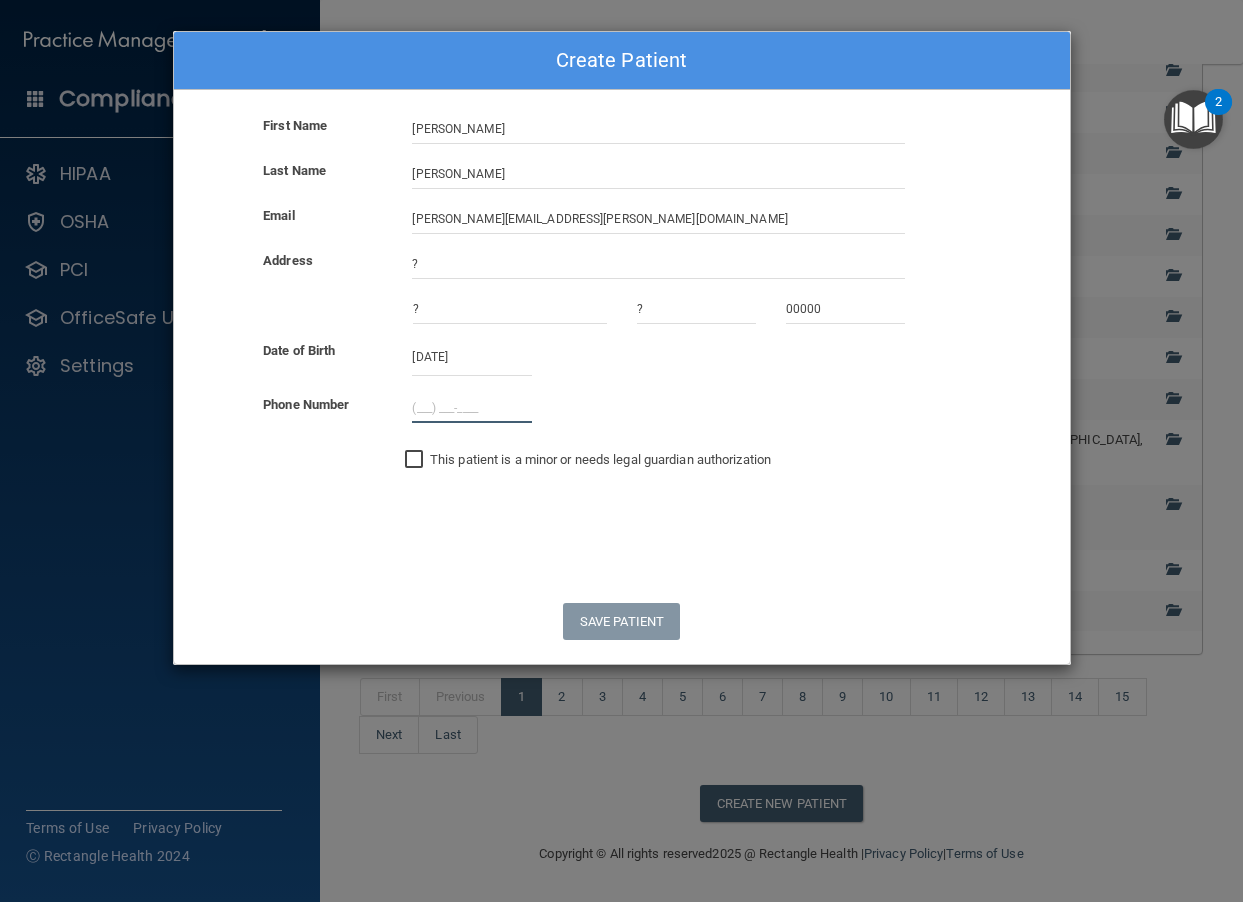 type on "(___) ___-____" 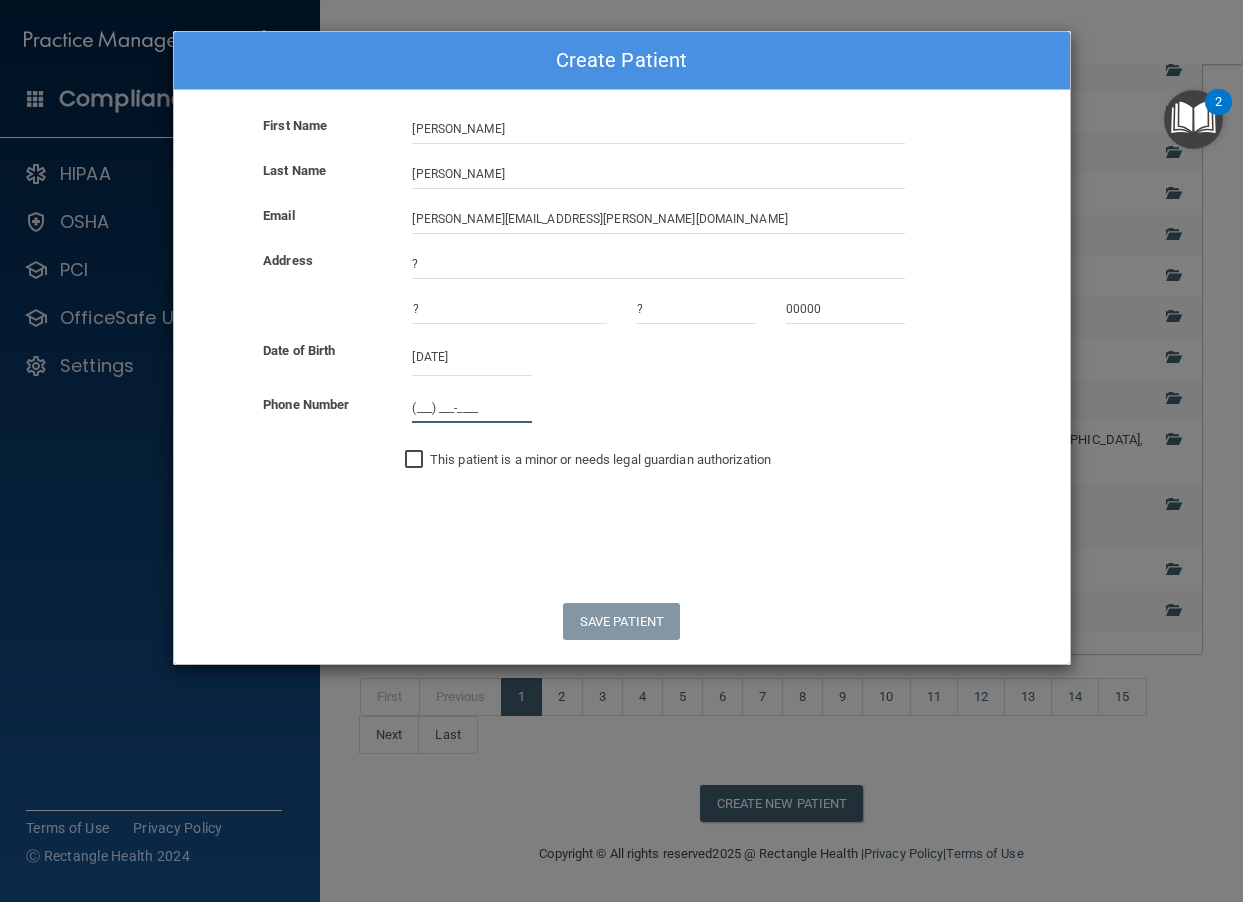 click on "(___) ___-____" at bounding box center (471, 408) 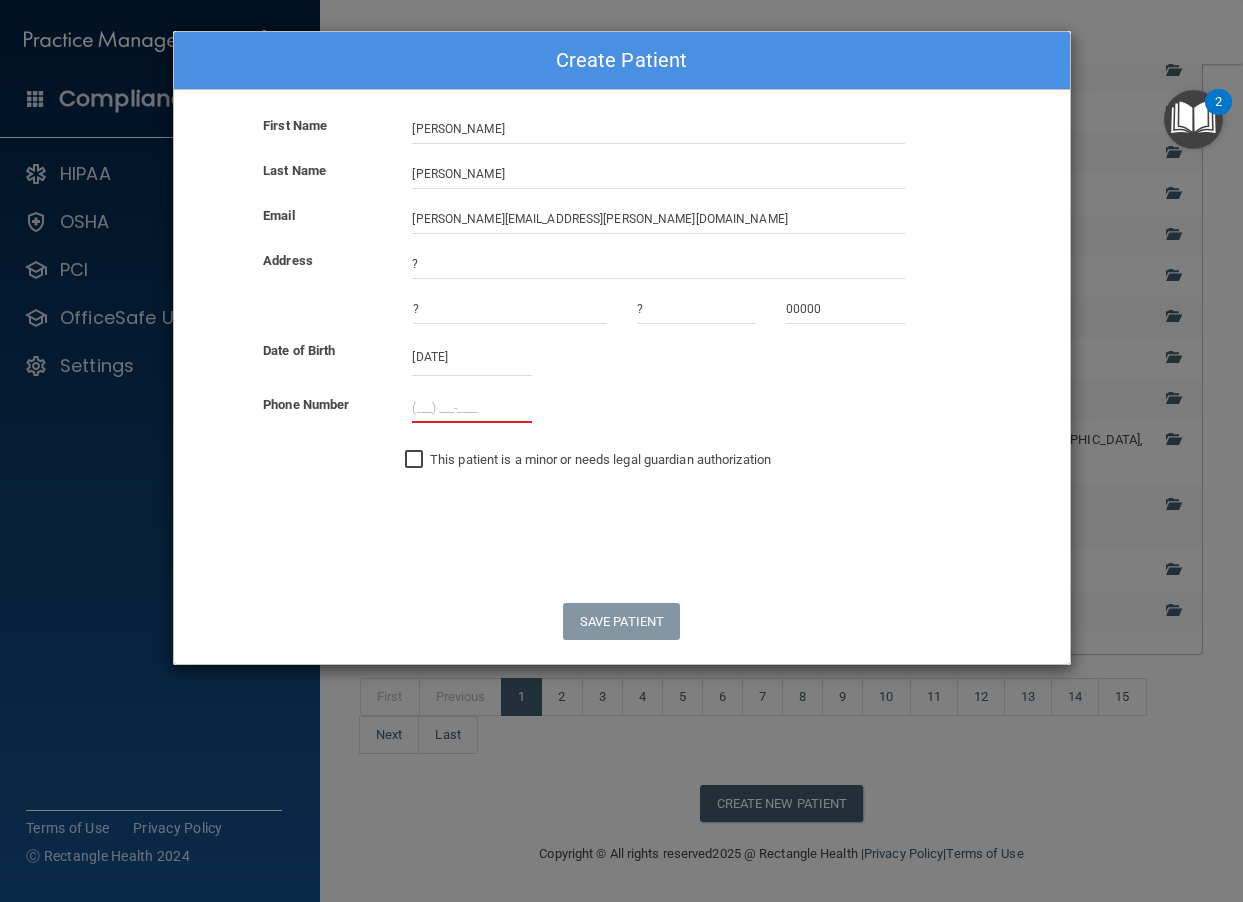 click on "First Name       [PERSON_NAME]                   Last Name       [PERSON_NAME]                   Email       [PERSON_NAME][EMAIL_ADDRESS][PERSON_NAME][DOMAIN_NAME]                       Address       ?             ?         ?         00000                   Date of Birth       [DEMOGRAPHIC_DATA]
[DATE]
Sun Mon Tue Wed Thu Fri Sat
26
01
02
03
04
05
06
07
27
08
09
10
11
12
13
14
28
15
16
17
18
19
20
21
29
22
23
24
25
26 27 28" at bounding box center [622, 389] 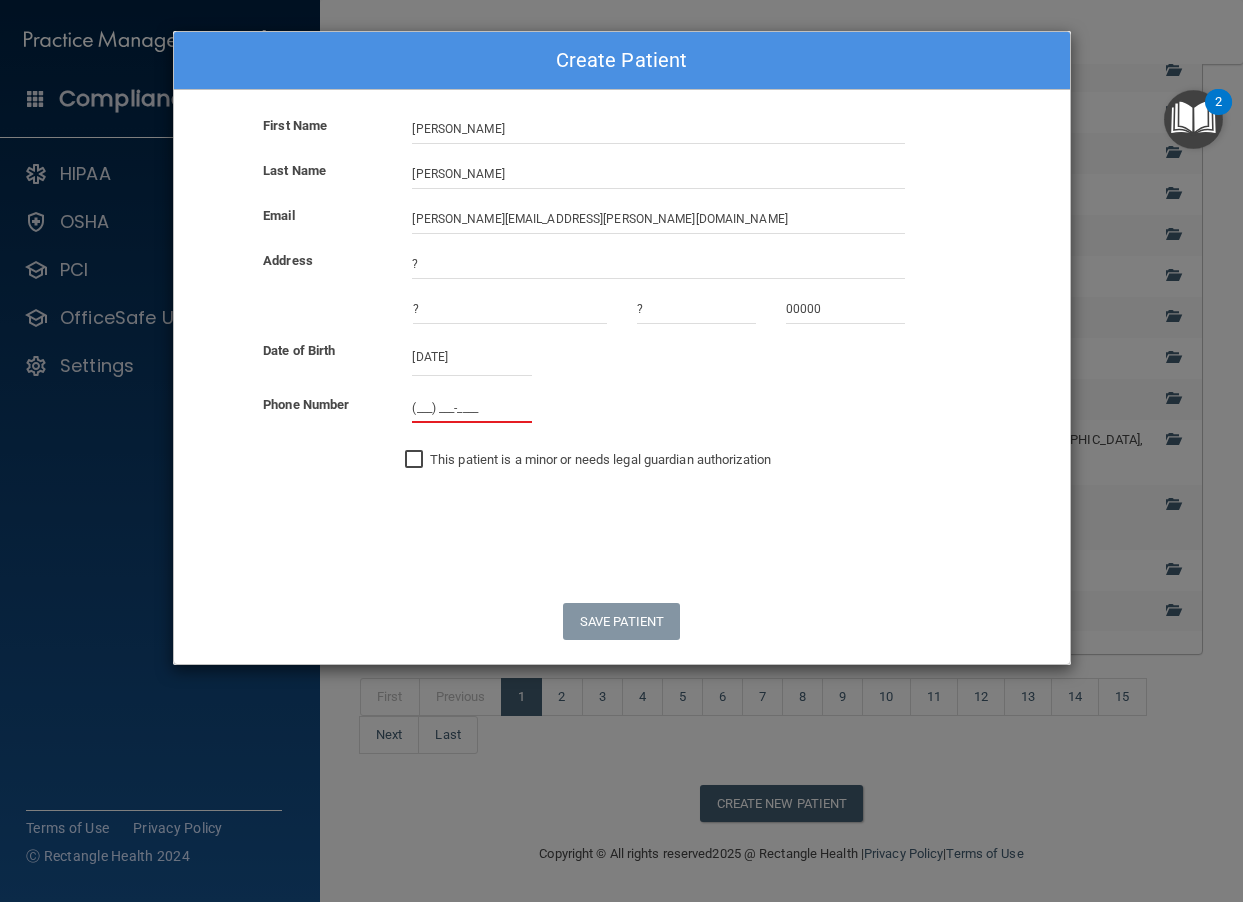 click on "(___) ___-____" at bounding box center [471, 408] 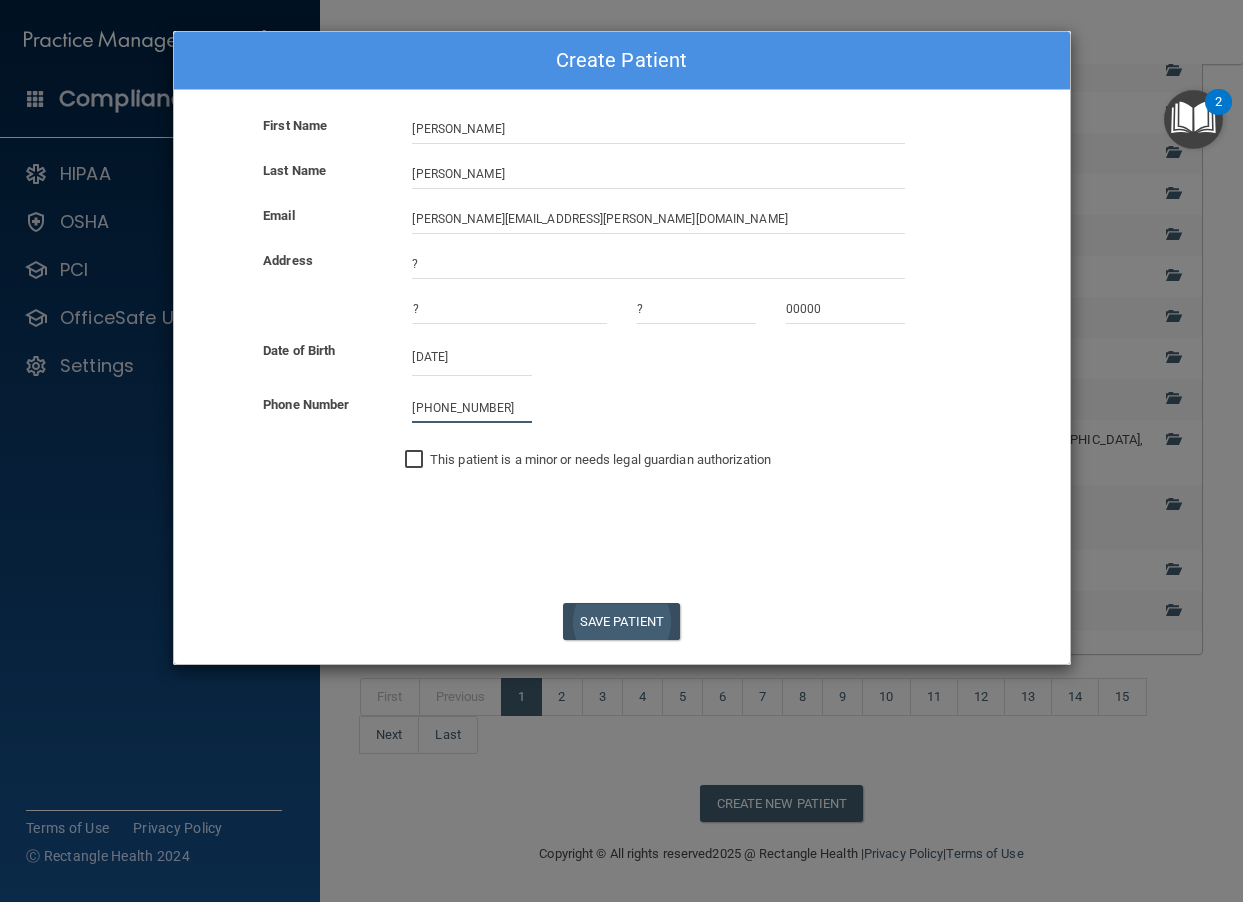 type on "[PHONE_NUMBER]" 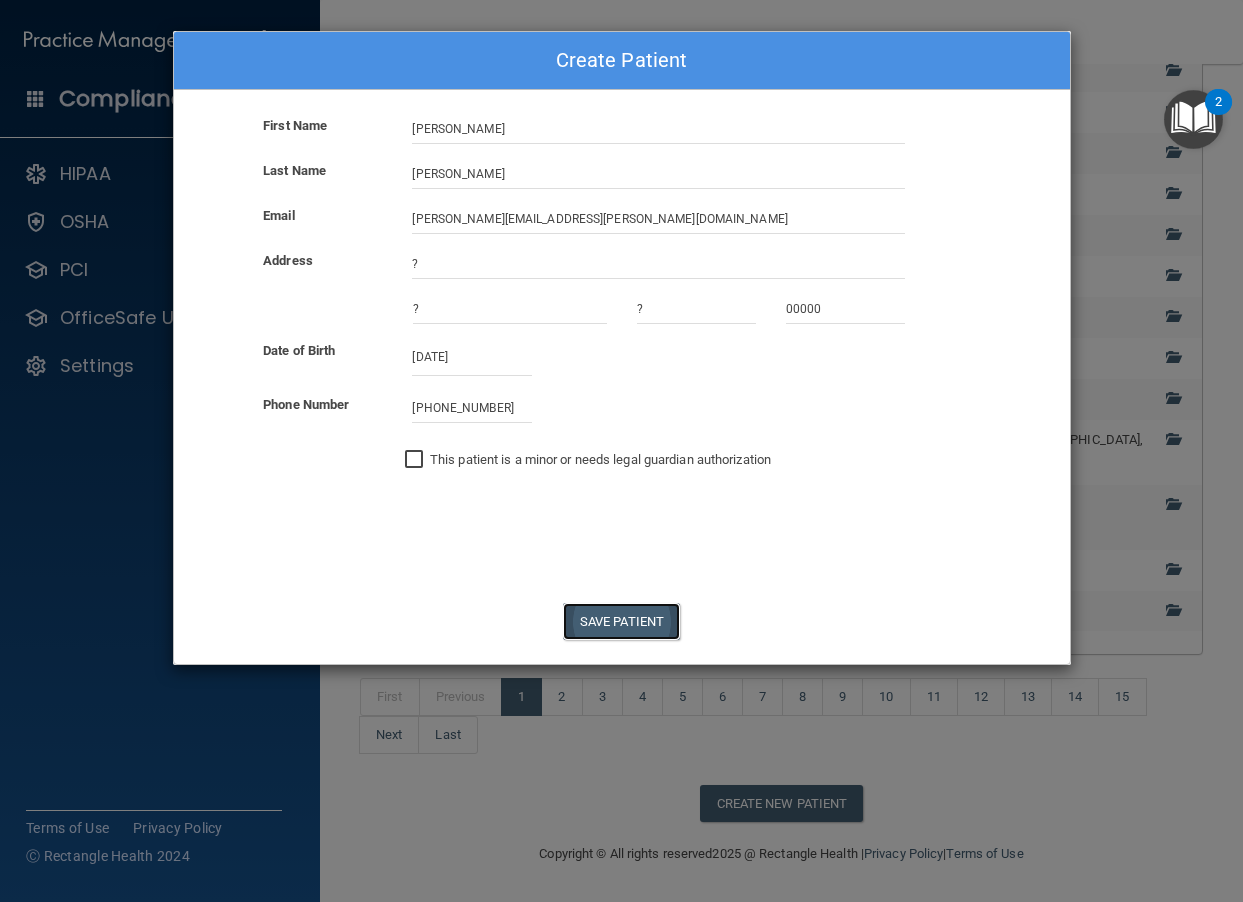 click on "Save Patient" at bounding box center (621, 621) 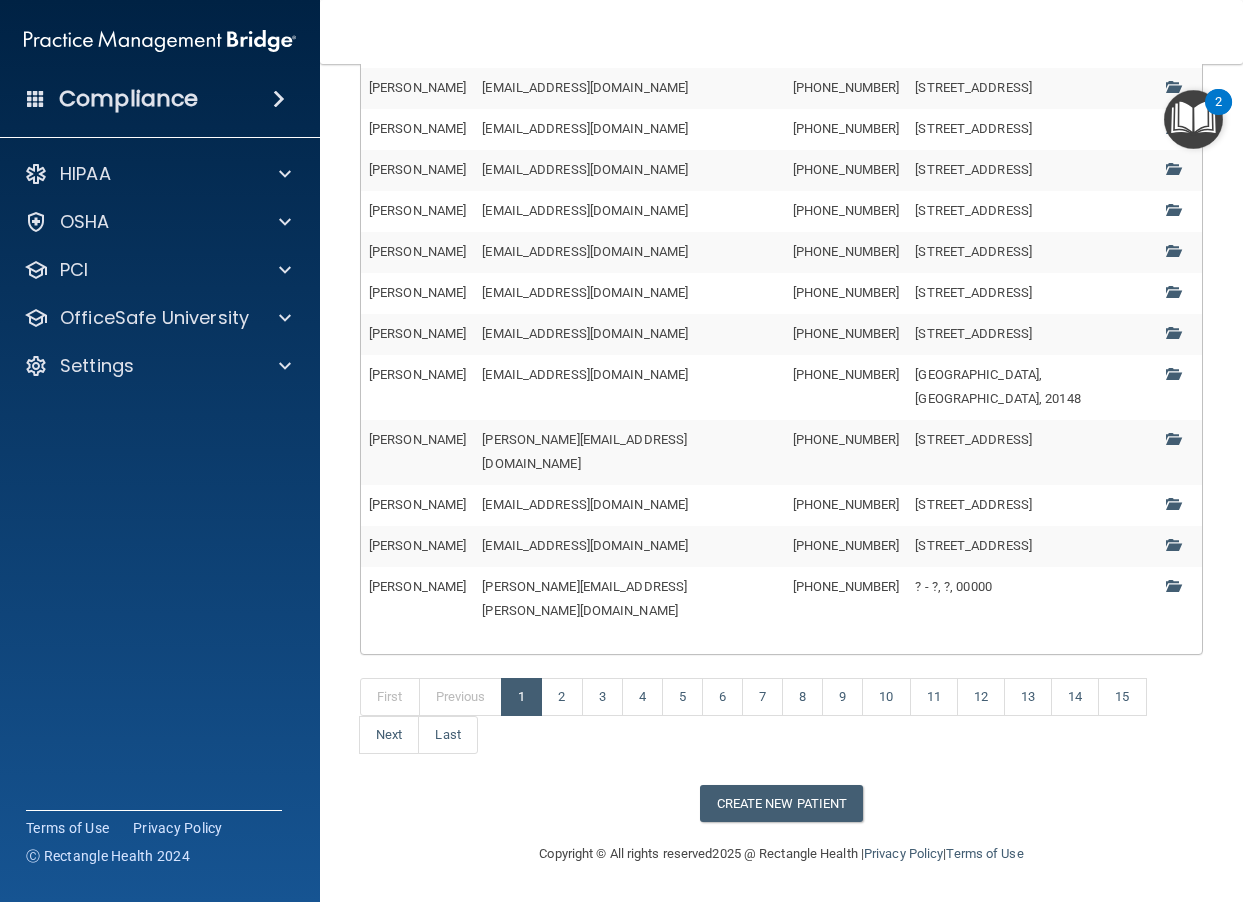 click at bounding box center (1180, 599) 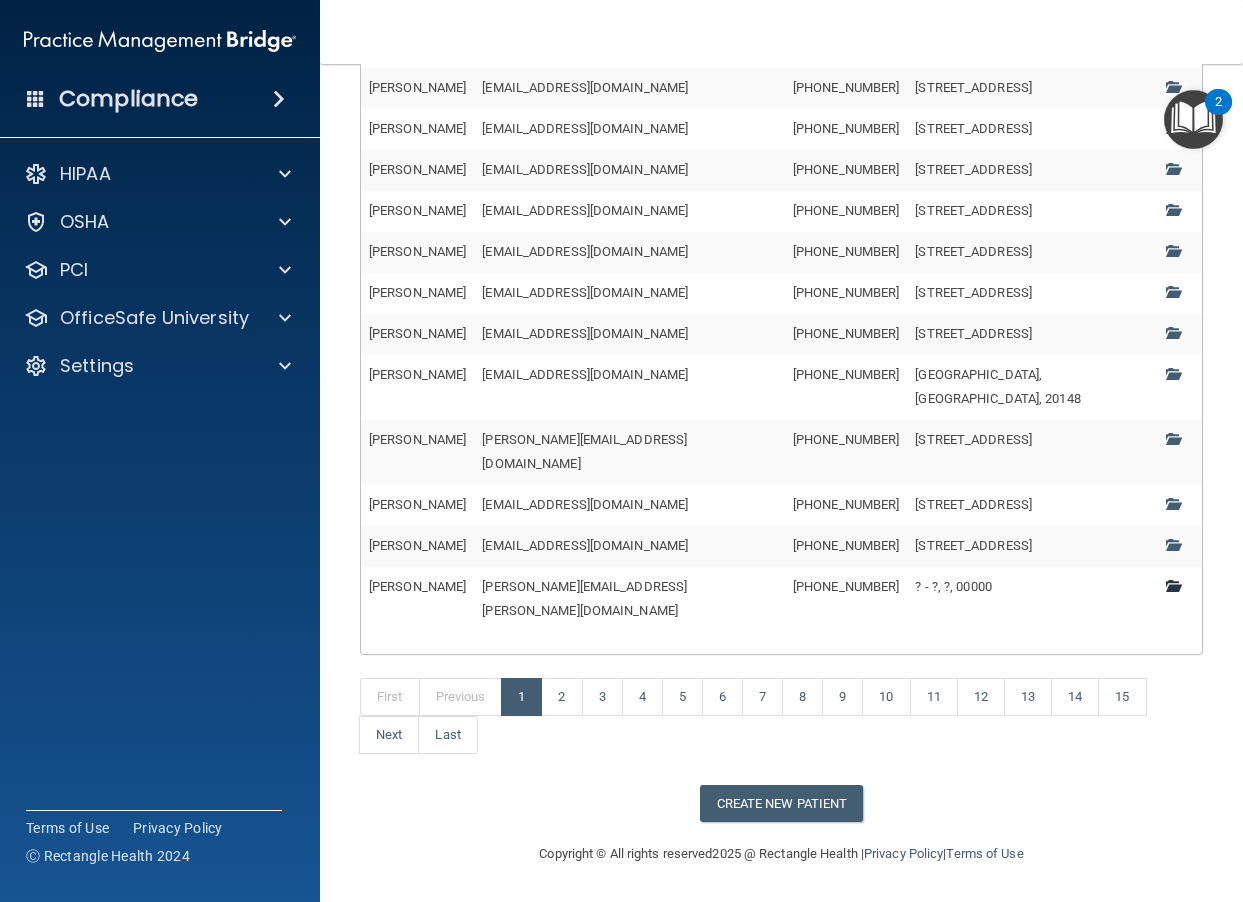 click at bounding box center [1172, 585] 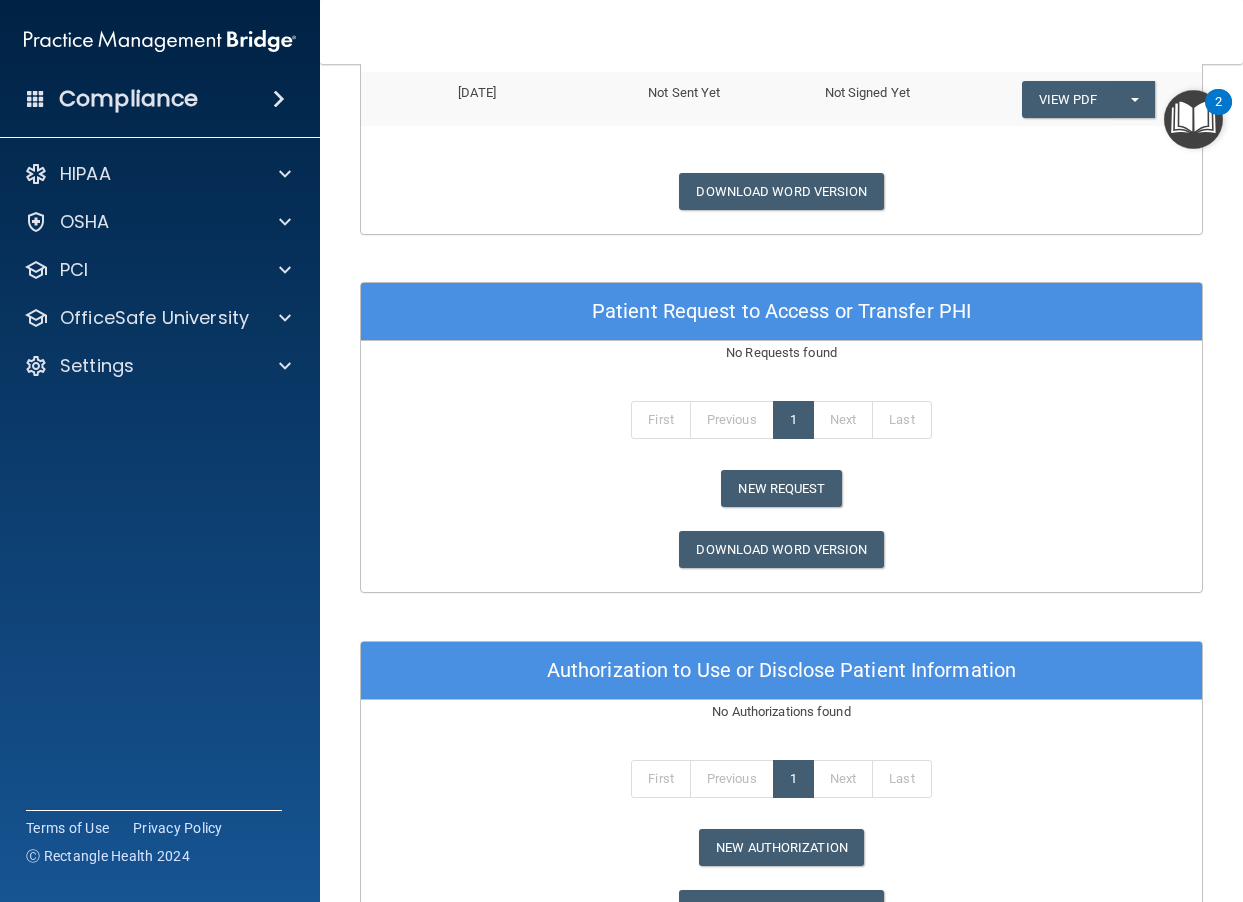 scroll, scrollTop: 740, scrollLeft: 0, axis: vertical 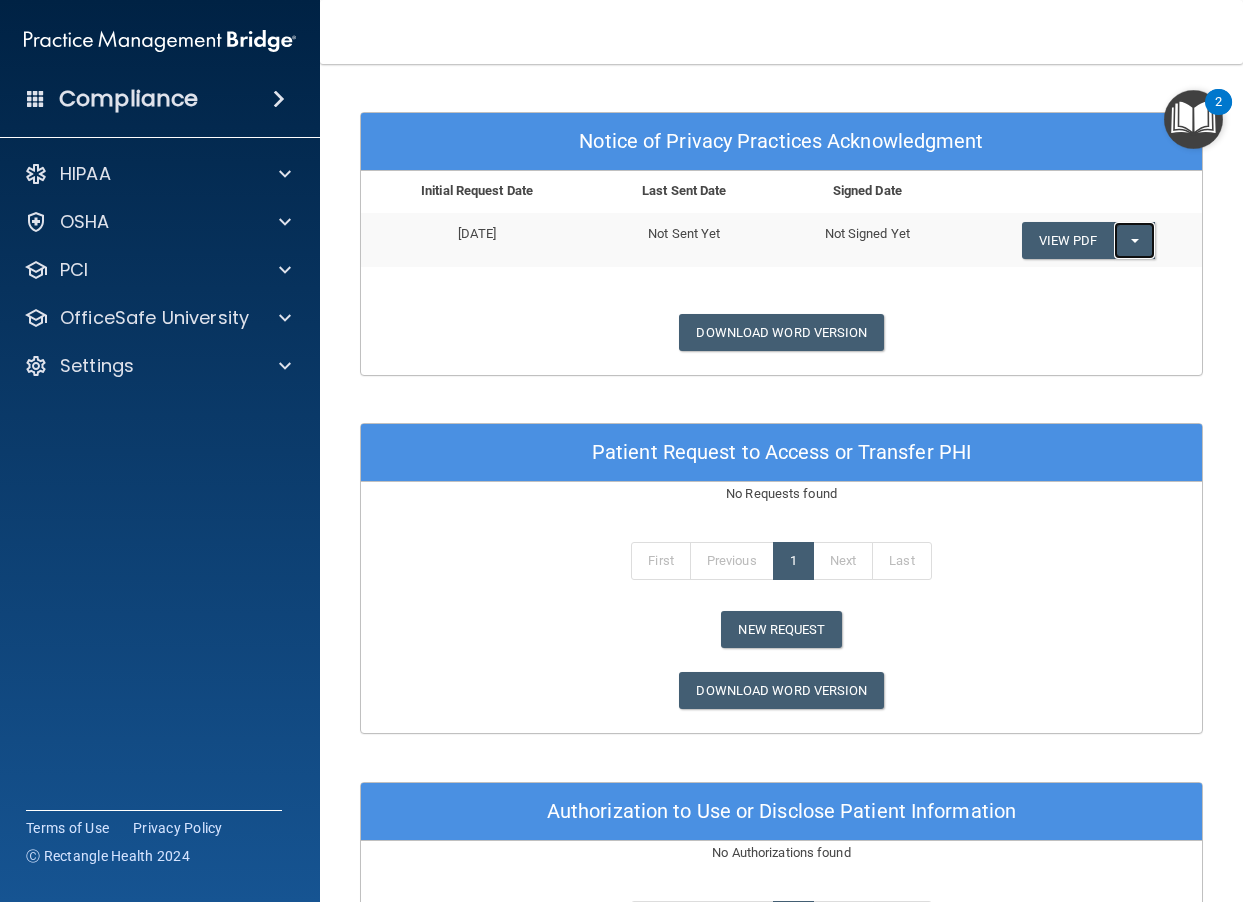 click on "Split button!" at bounding box center [1134, 240] 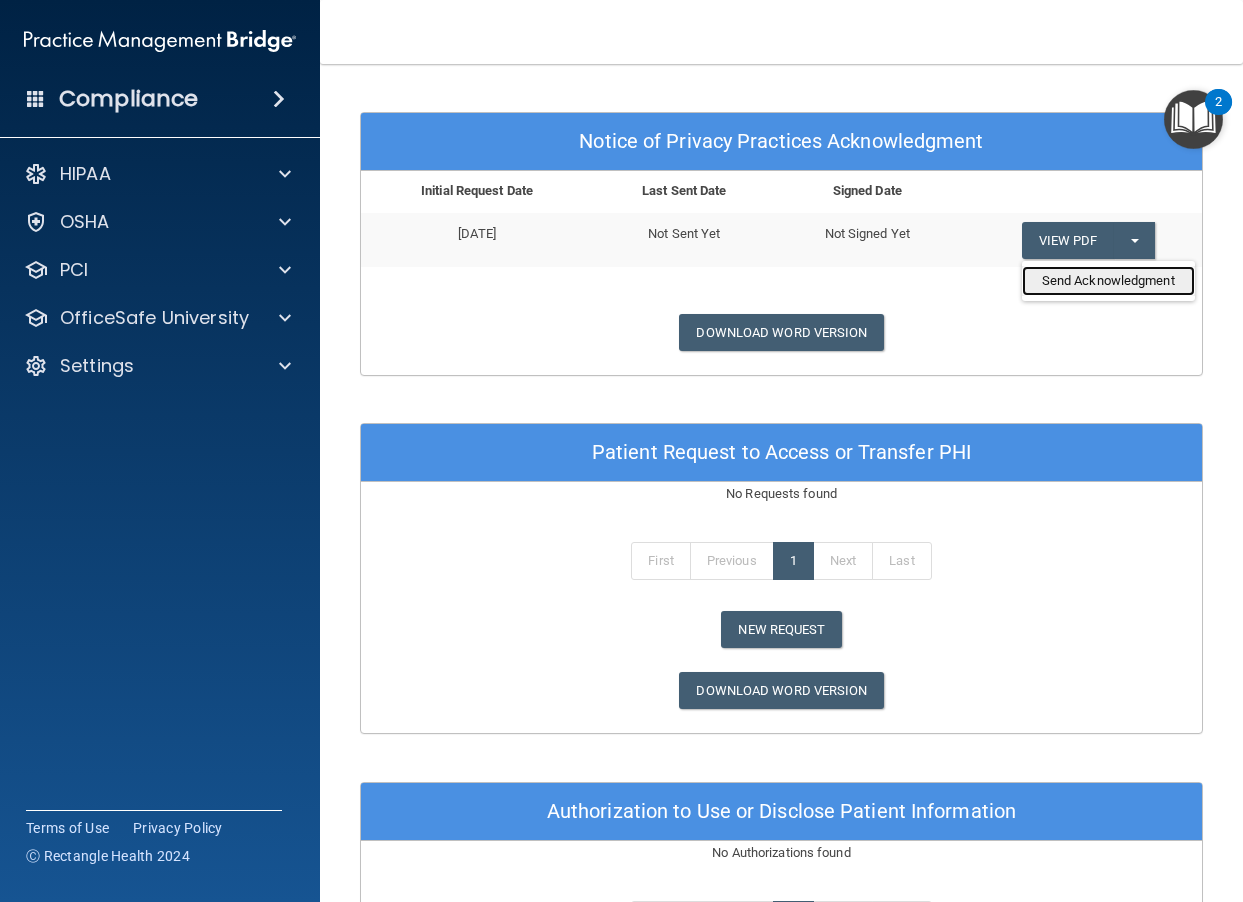 click on "Send Acknowledgment" at bounding box center [1108, 281] 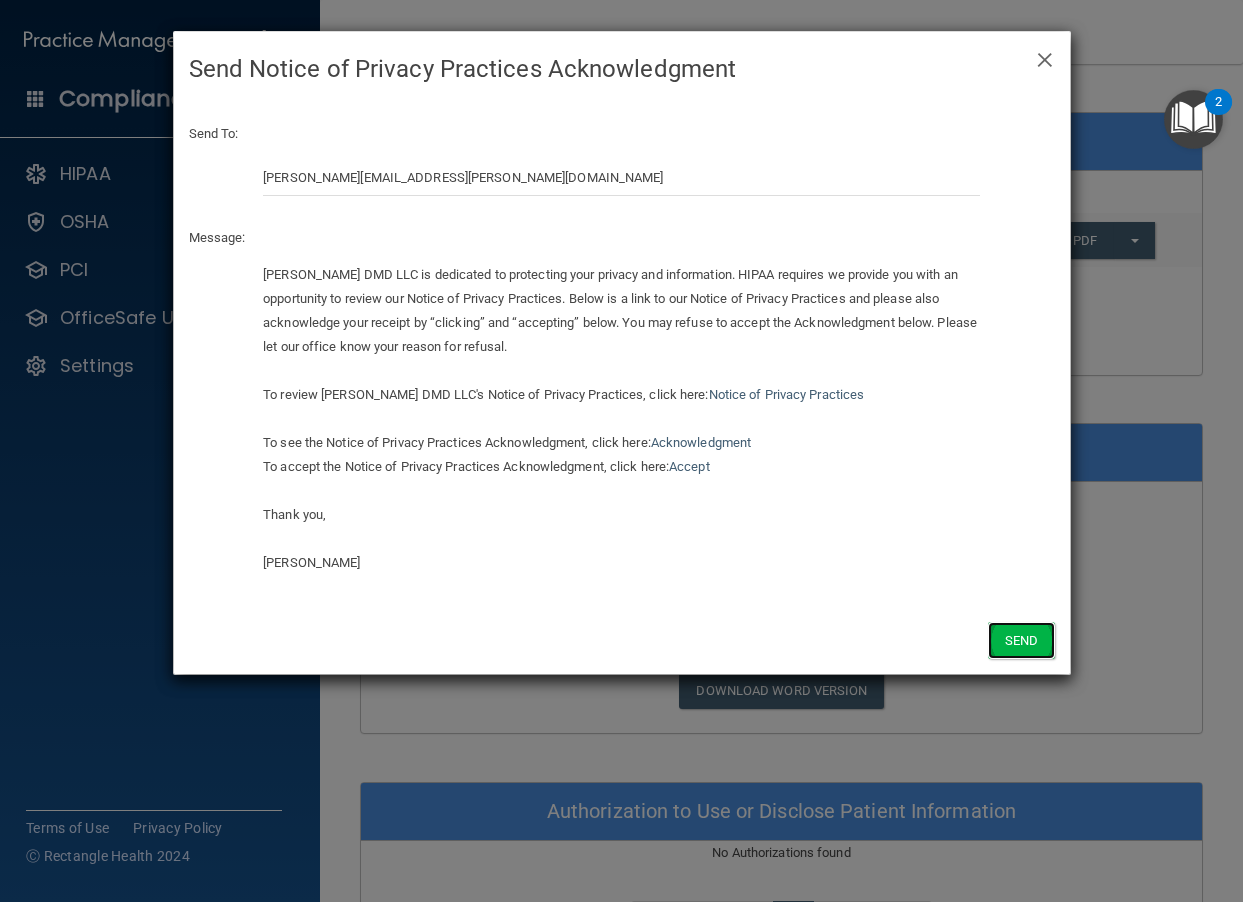 click on "Send" at bounding box center [1021, 640] 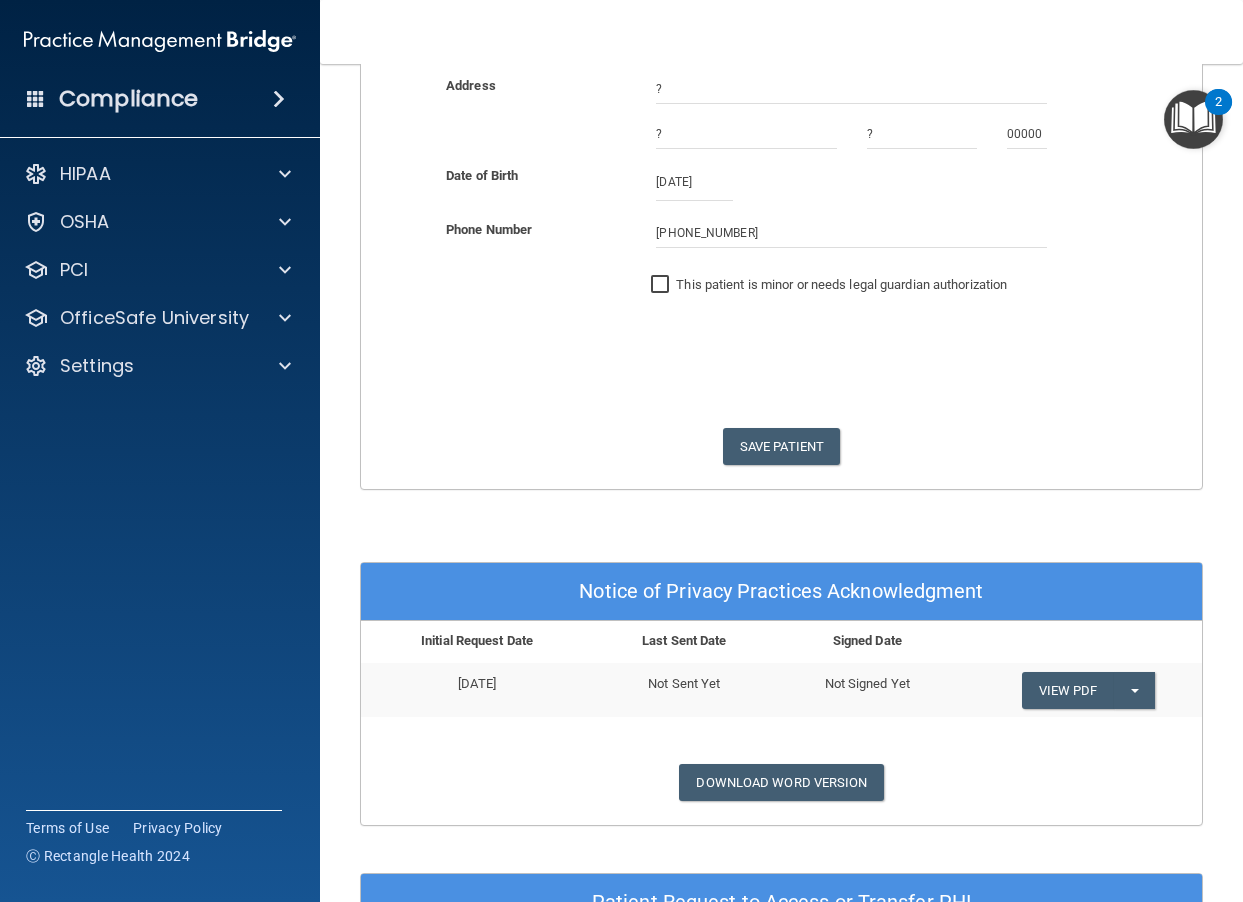 scroll, scrollTop: 0, scrollLeft: 0, axis: both 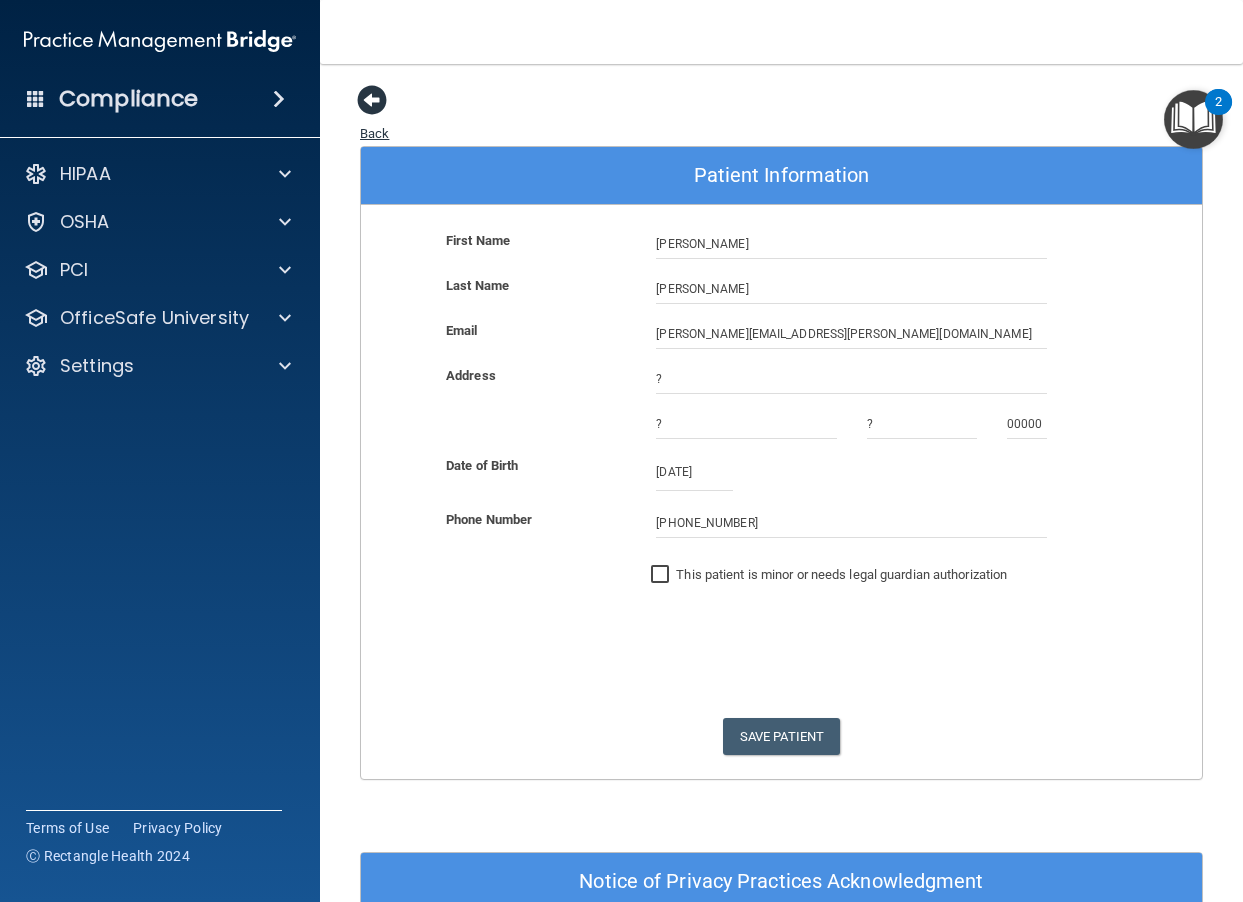 click at bounding box center [372, 100] 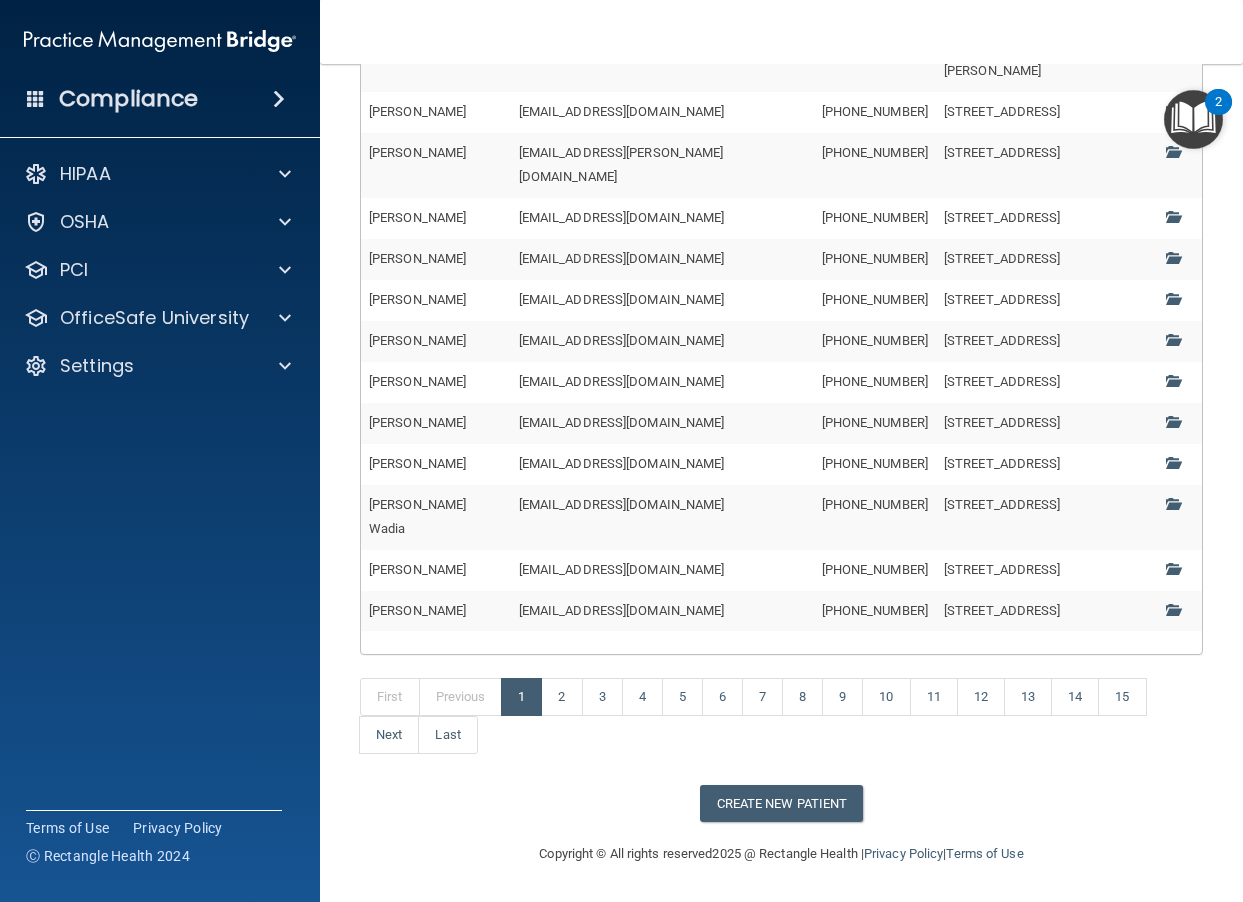 scroll, scrollTop: 709, scrollLeft: 0, axis: vertical 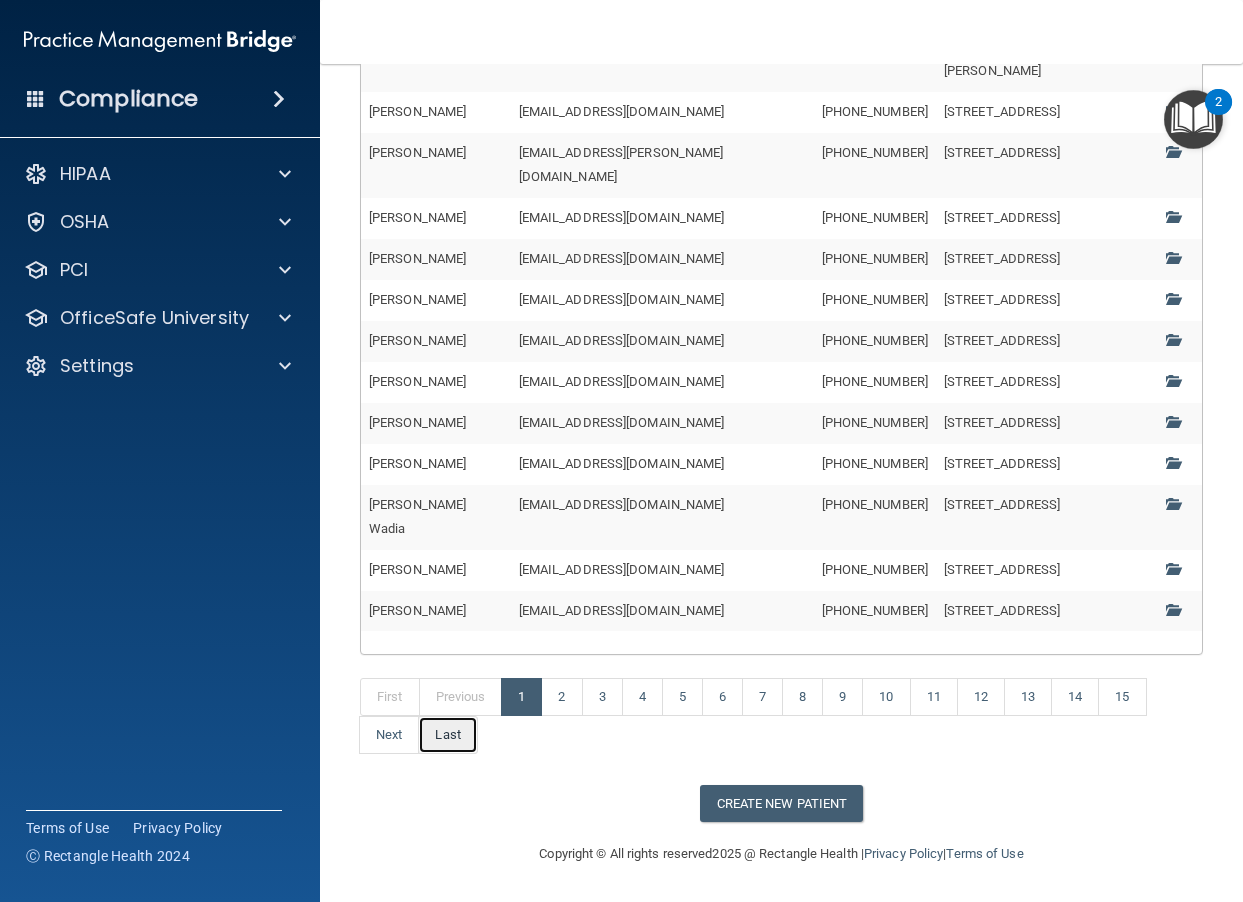 click on "Last" at bounding box center (447, 735) 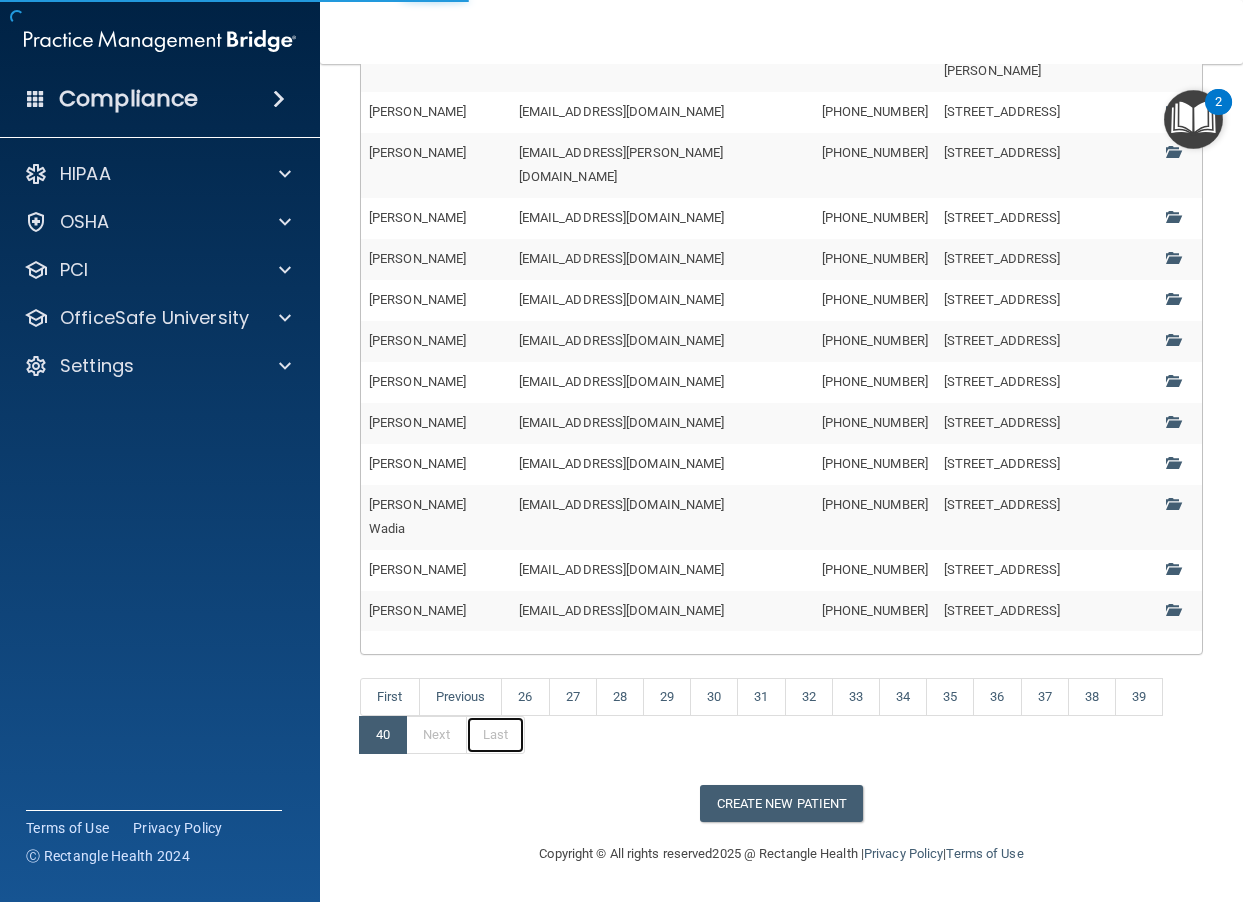 scroll, scrollTop: 144, scrollLeft: 0, axis: vertical 